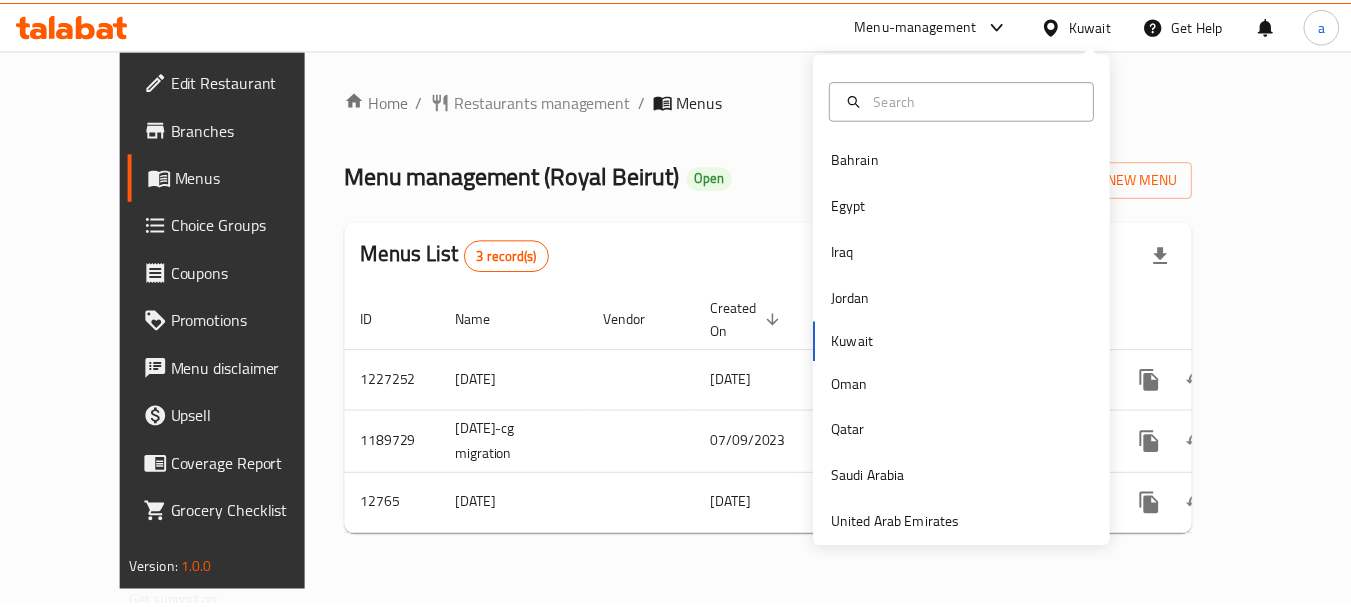 scroll, scrollTop: 0, scrollLeft: 0, axis: both 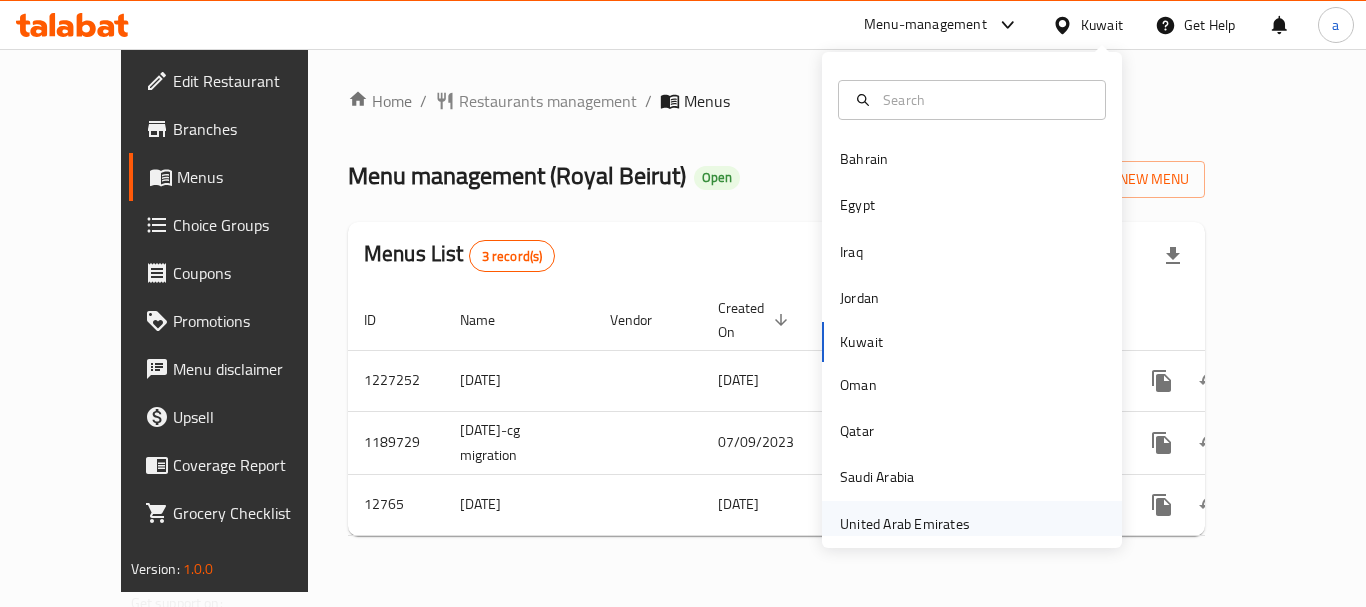 click on "United Arab Emirates" at bounding box center [905, 524] 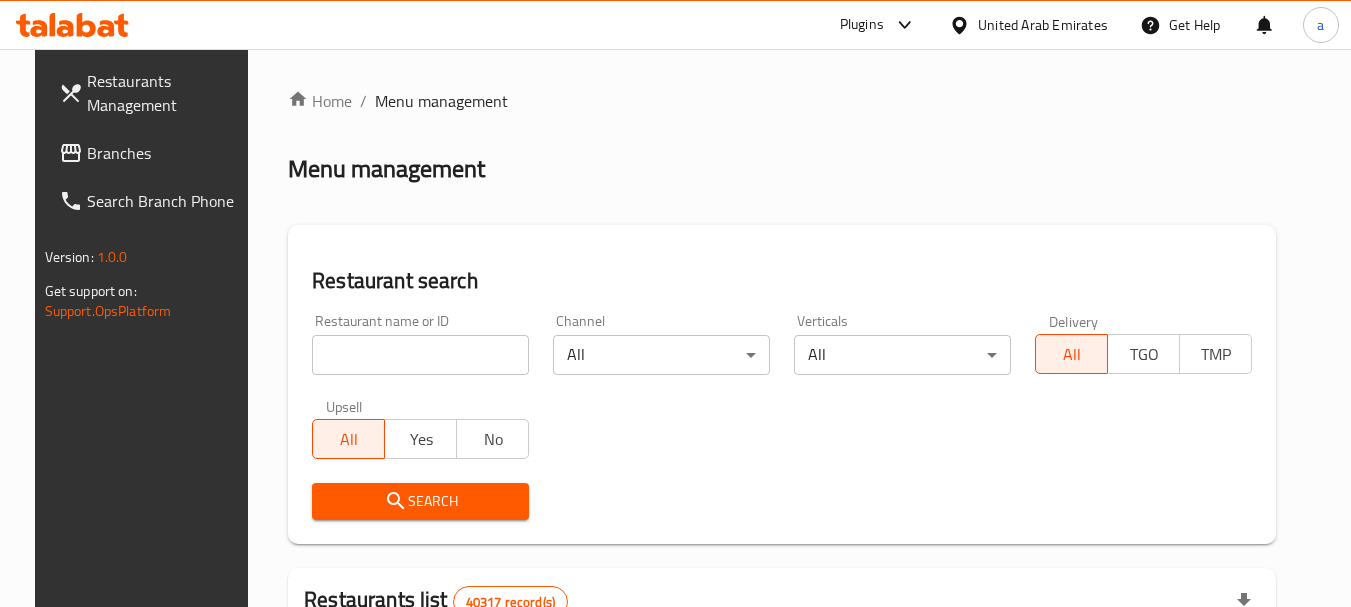 click on "Menu management" at bounding box center (782, 169) 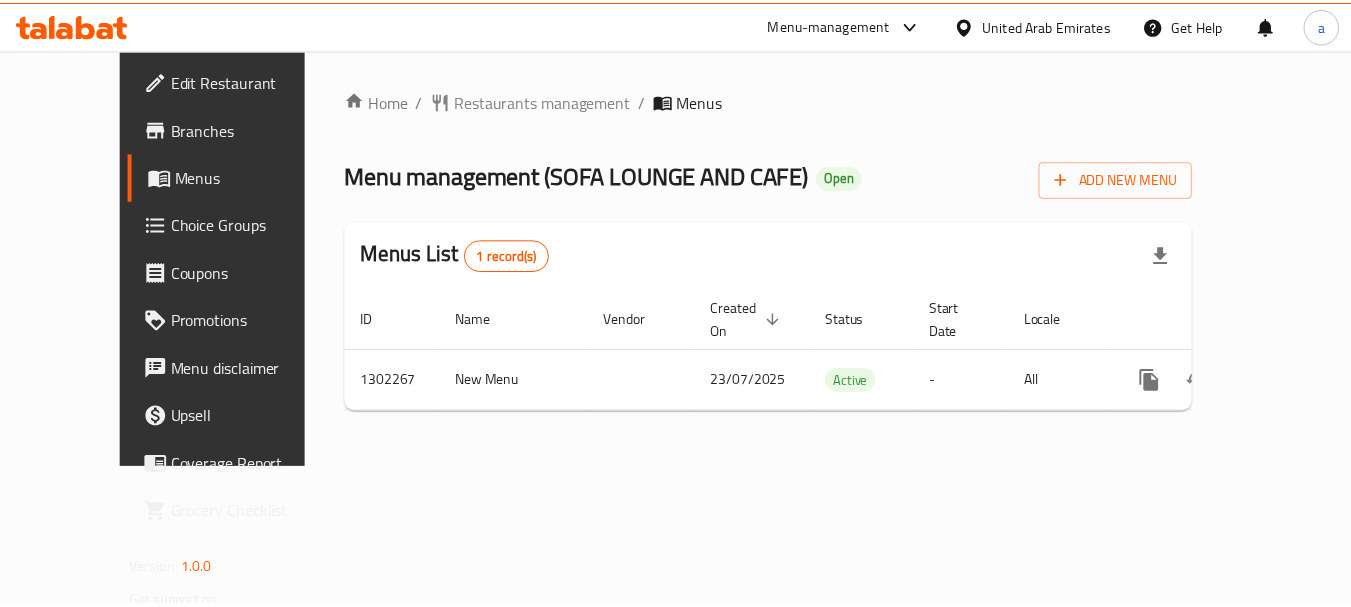 scroll, scrollTop: 0, scrollLeft: 0, axis: both 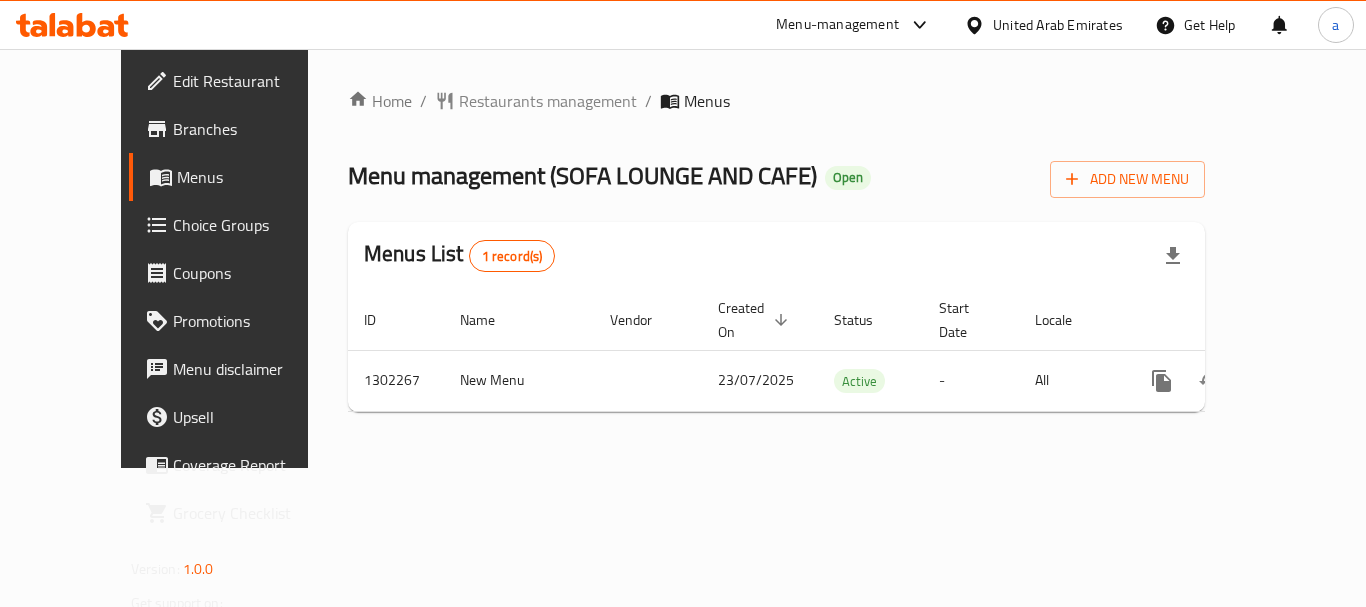 click on "United Arab Emirates" at bounding box center (1043, 25) 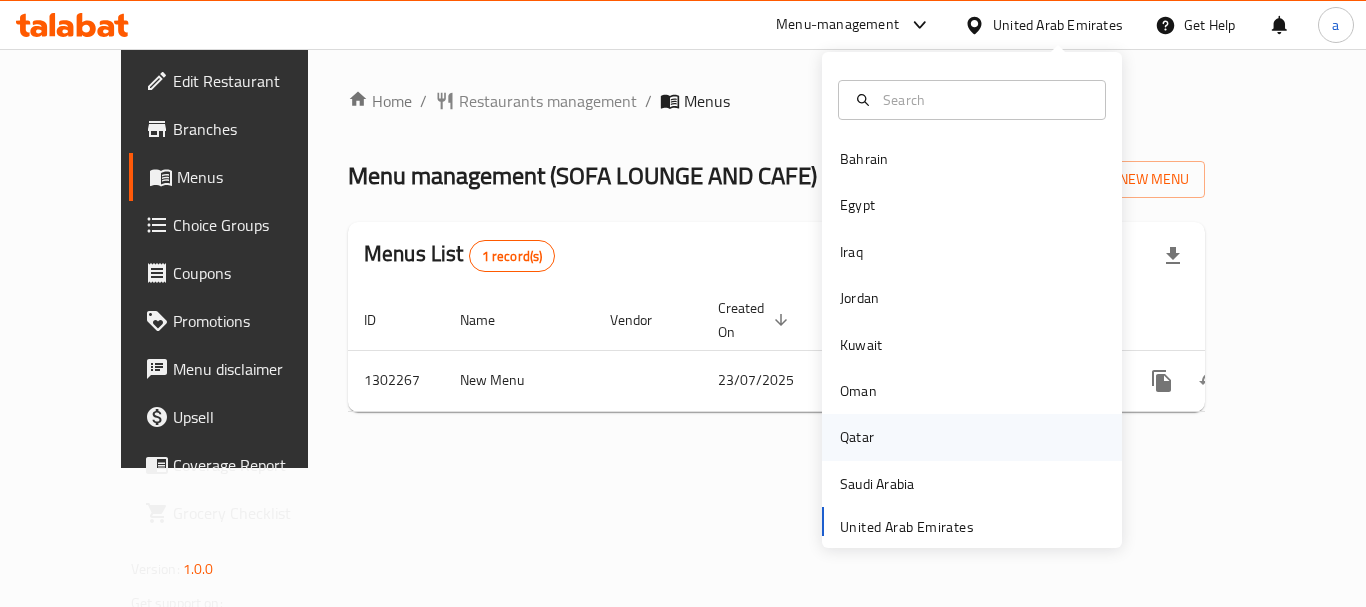 click on "Qatar" at bounding box center [857, 437] 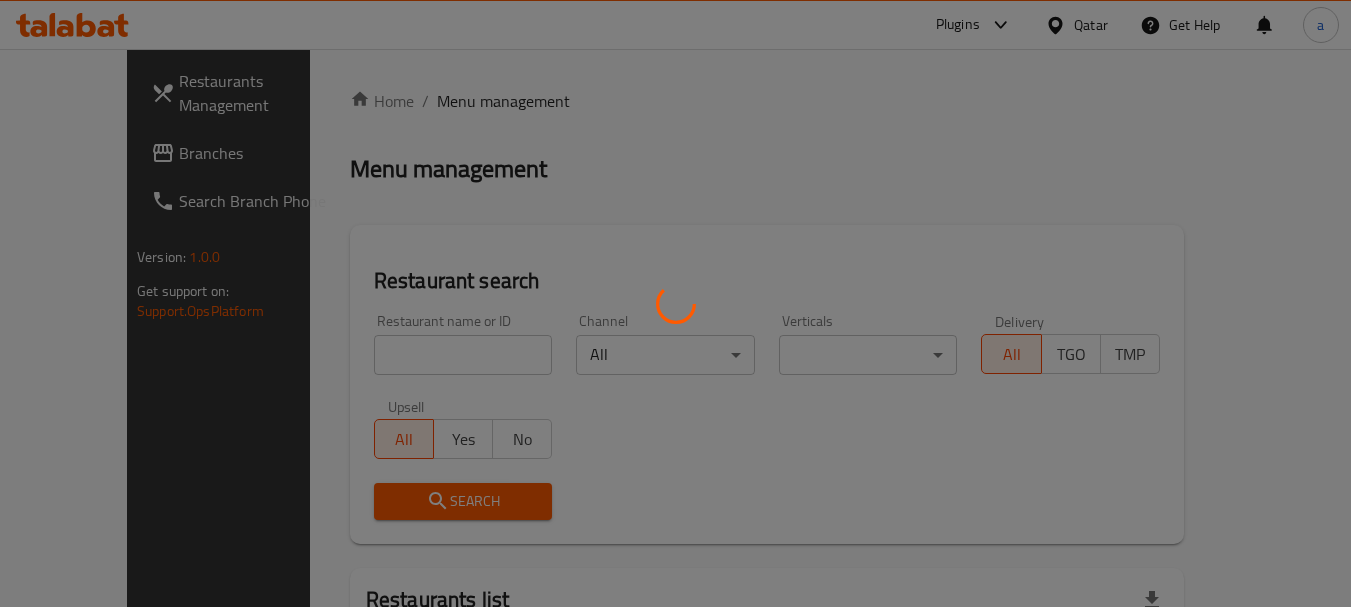 click at bounding box center [675, 303] 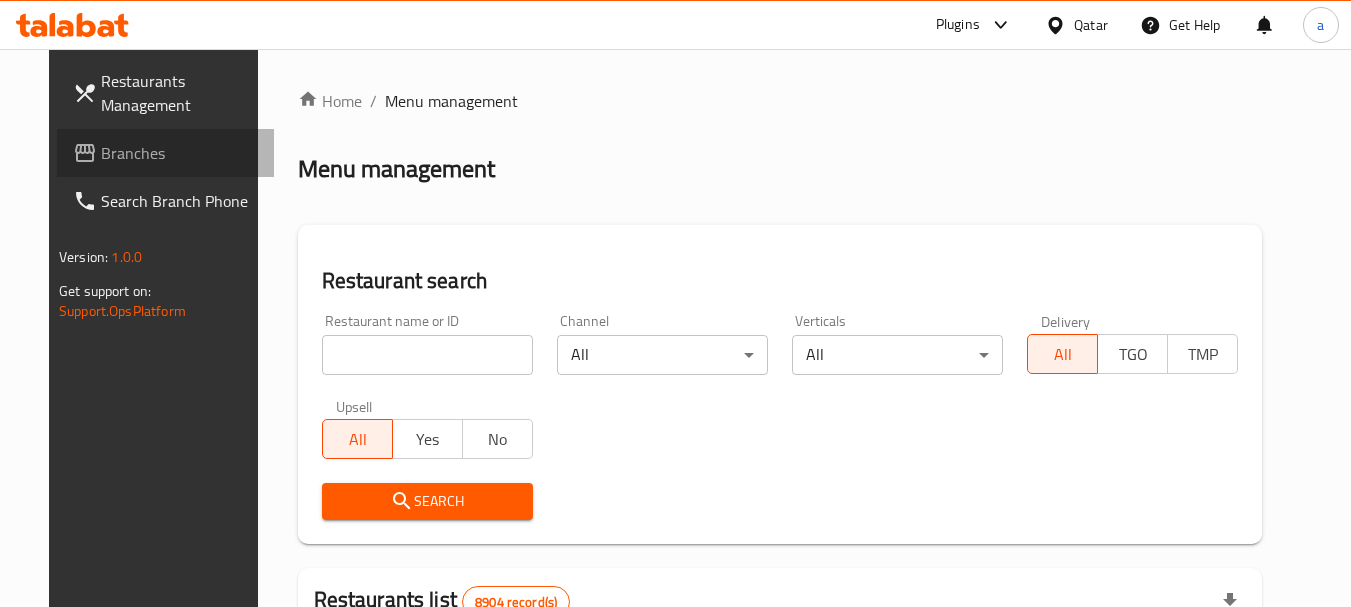 click on "Branches" at bounding box center [180, 153] 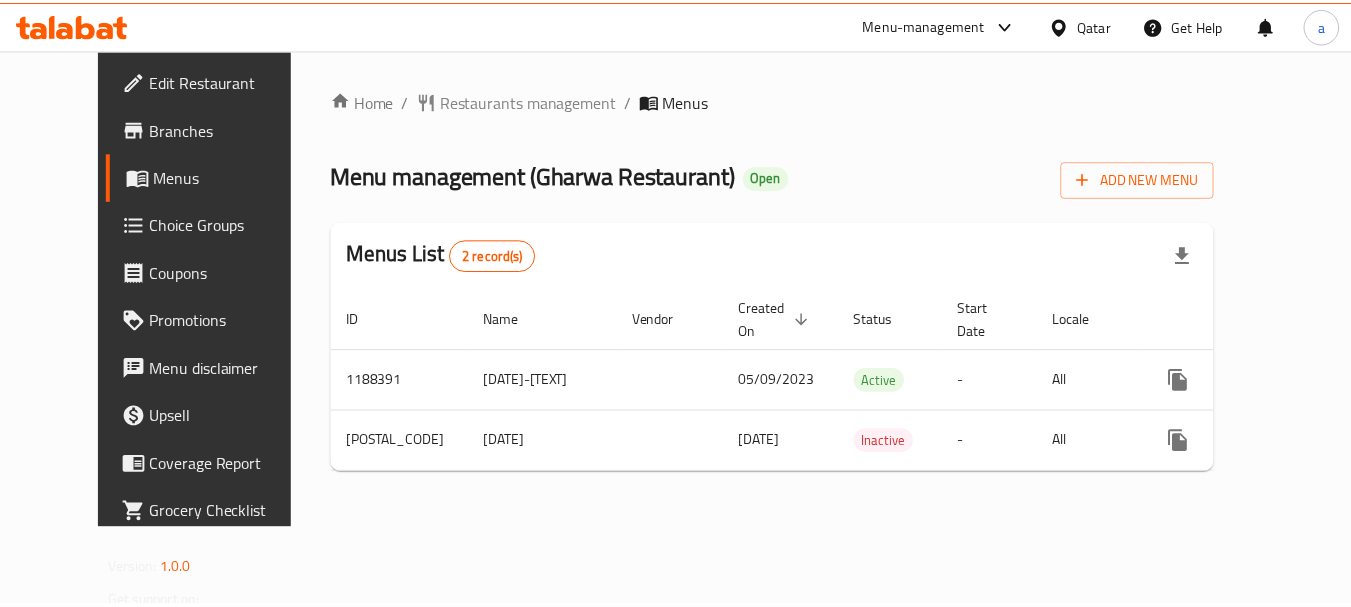 scroll, scrollTop: 0, scrollLeft: 0, axis: both 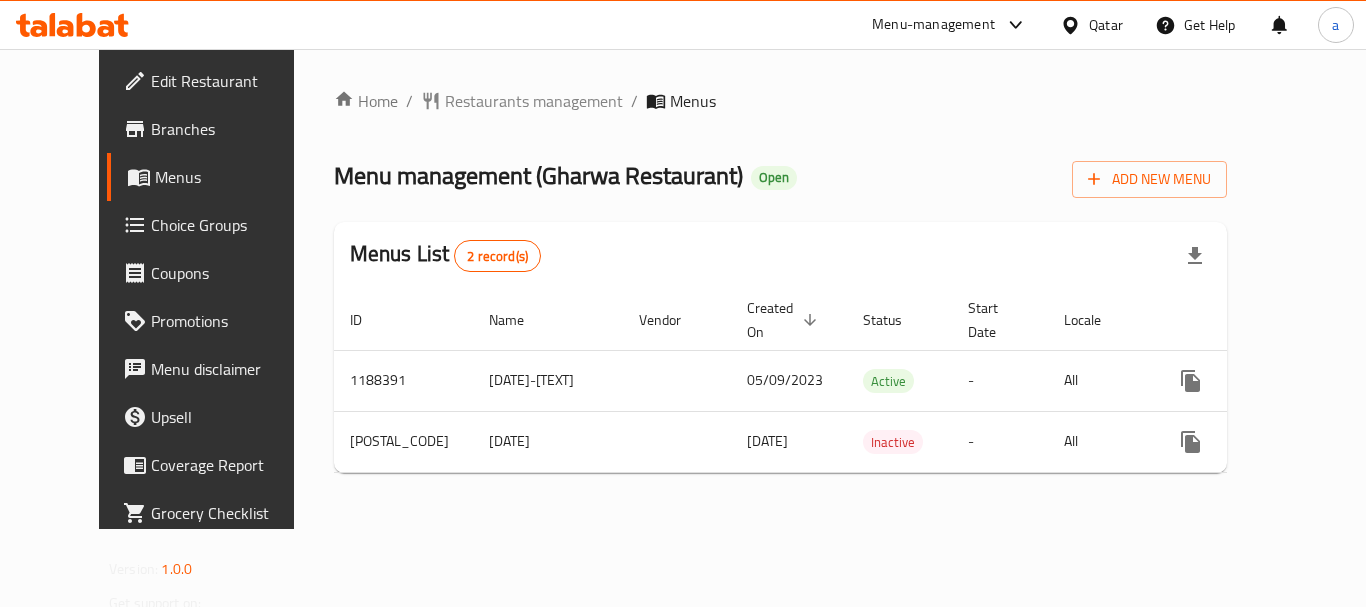 click on "Qatar" at bounding box center [1091, 25] 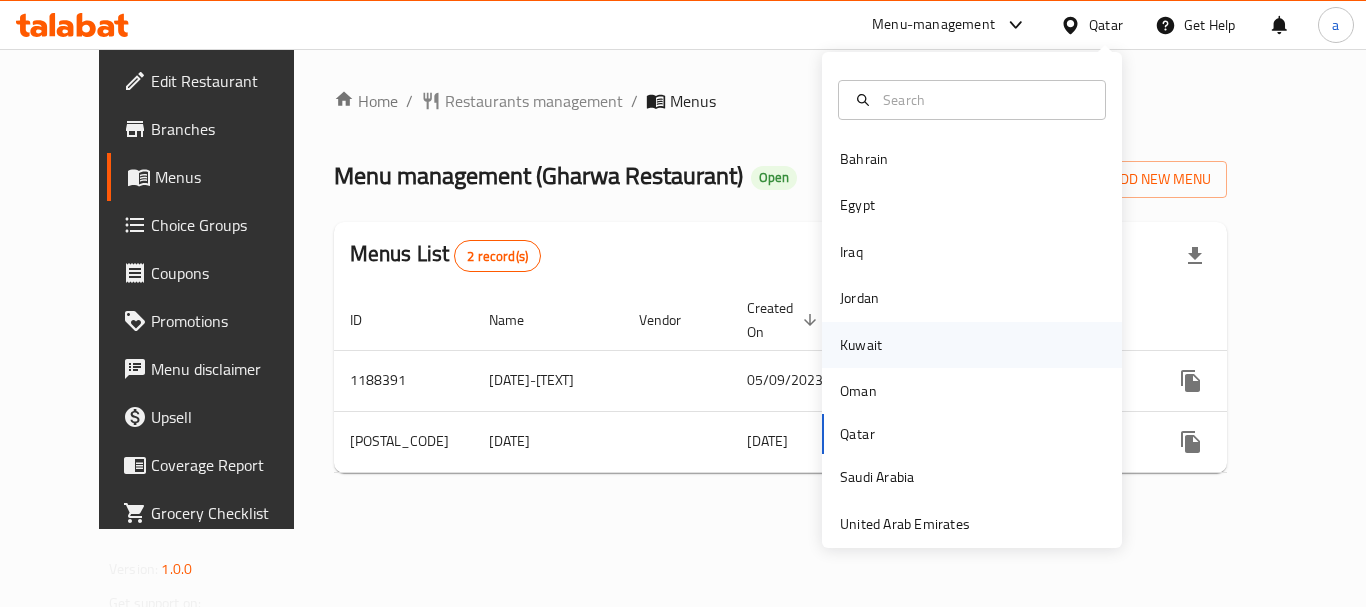 click on "Kuwait" at bounding box center [861, 345] 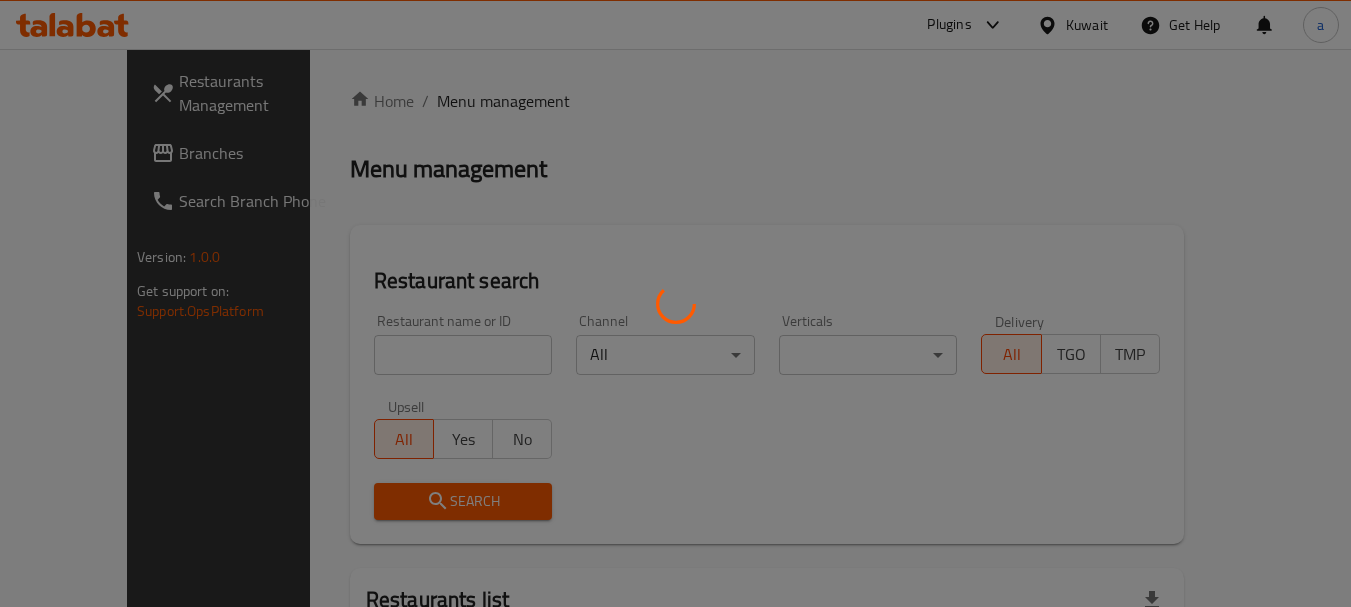 click at bounding box center [675, 303] 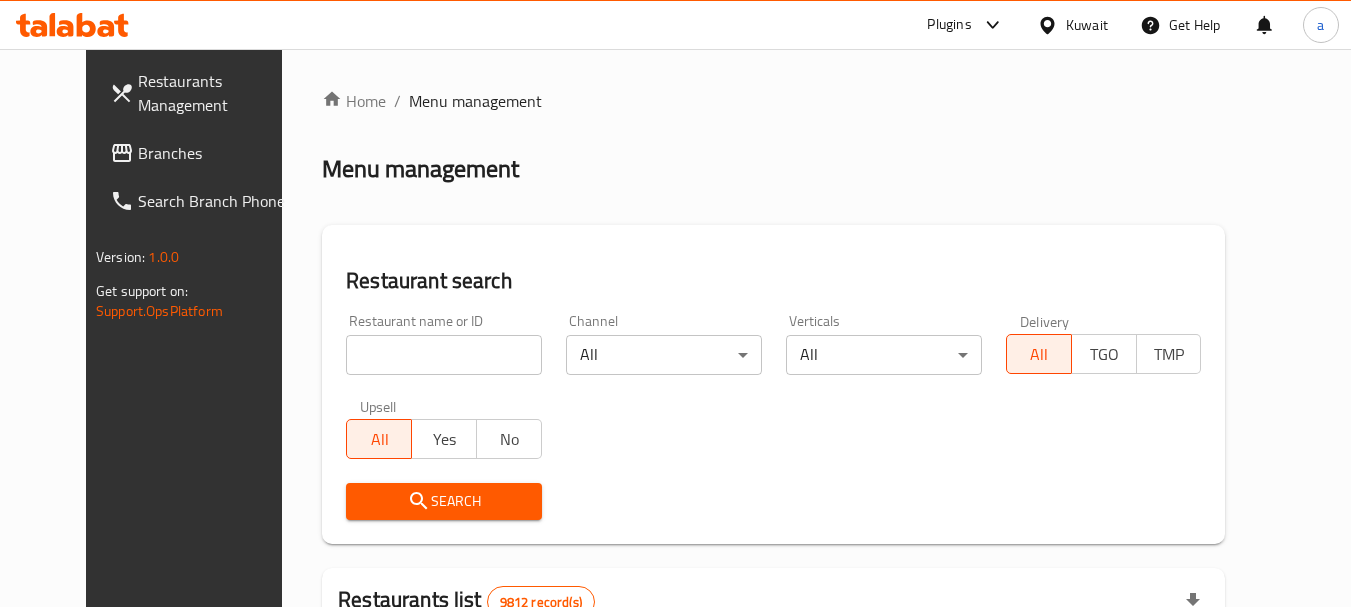 click on "Branches" at bounding box center (217, 153) 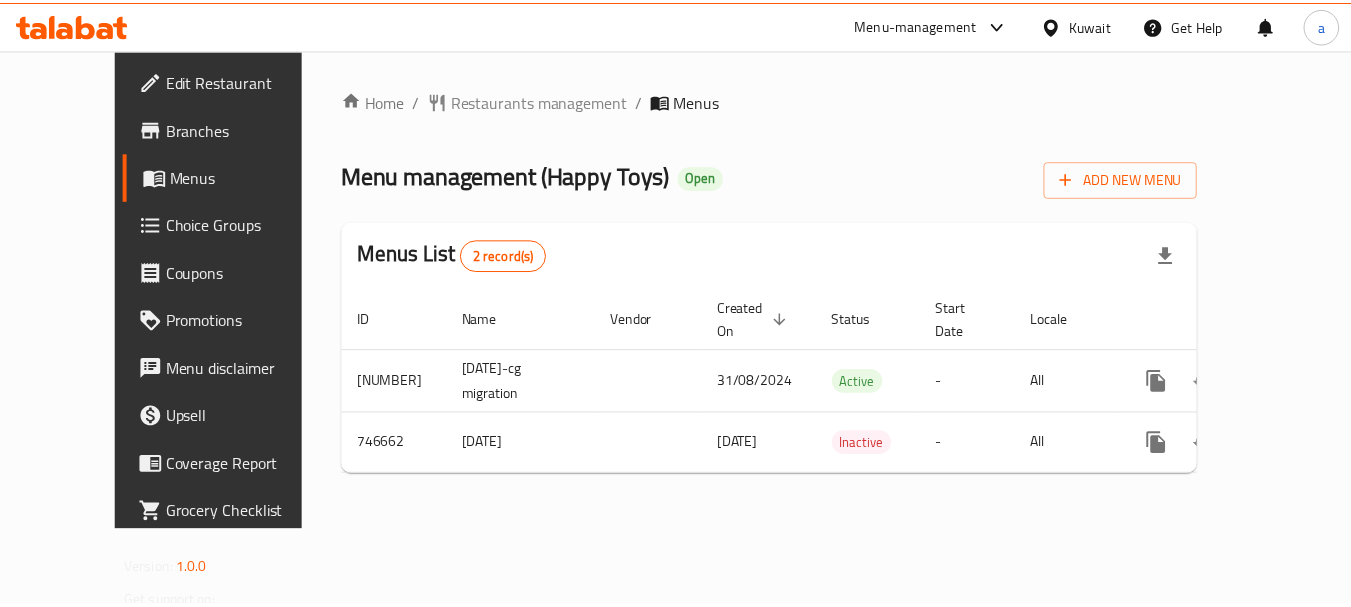 scroll, scrollTop: 0, scrollLeft: 0, axis: both 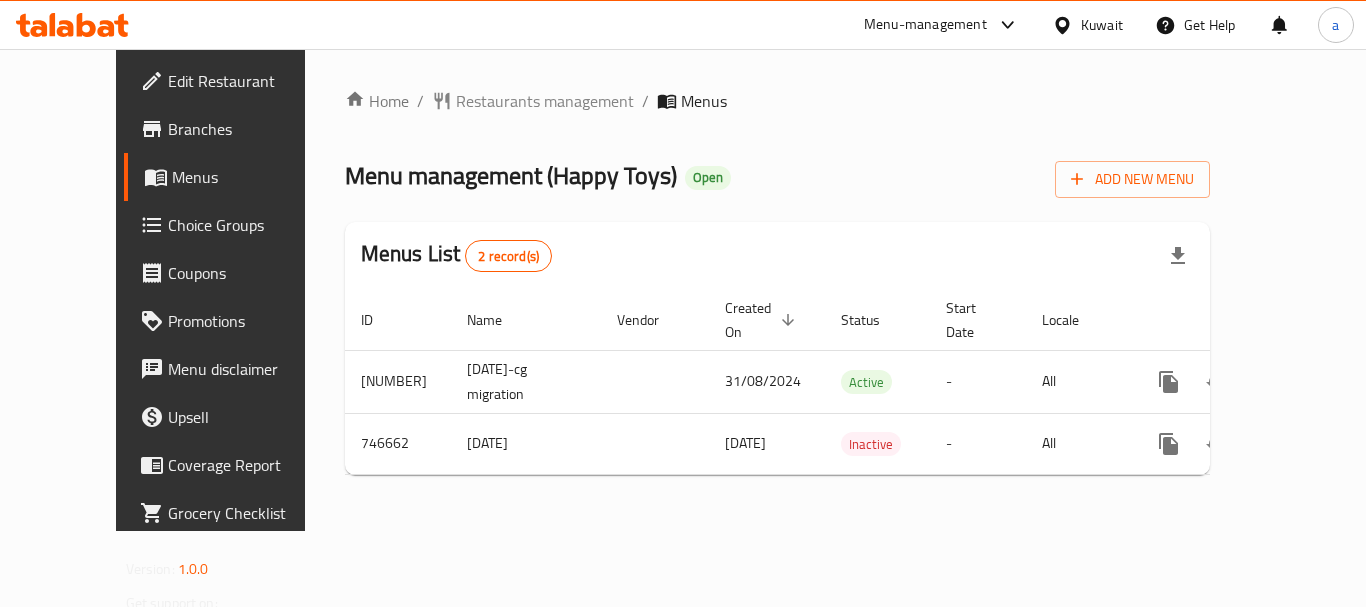 click at bounding box center (1066, 25) 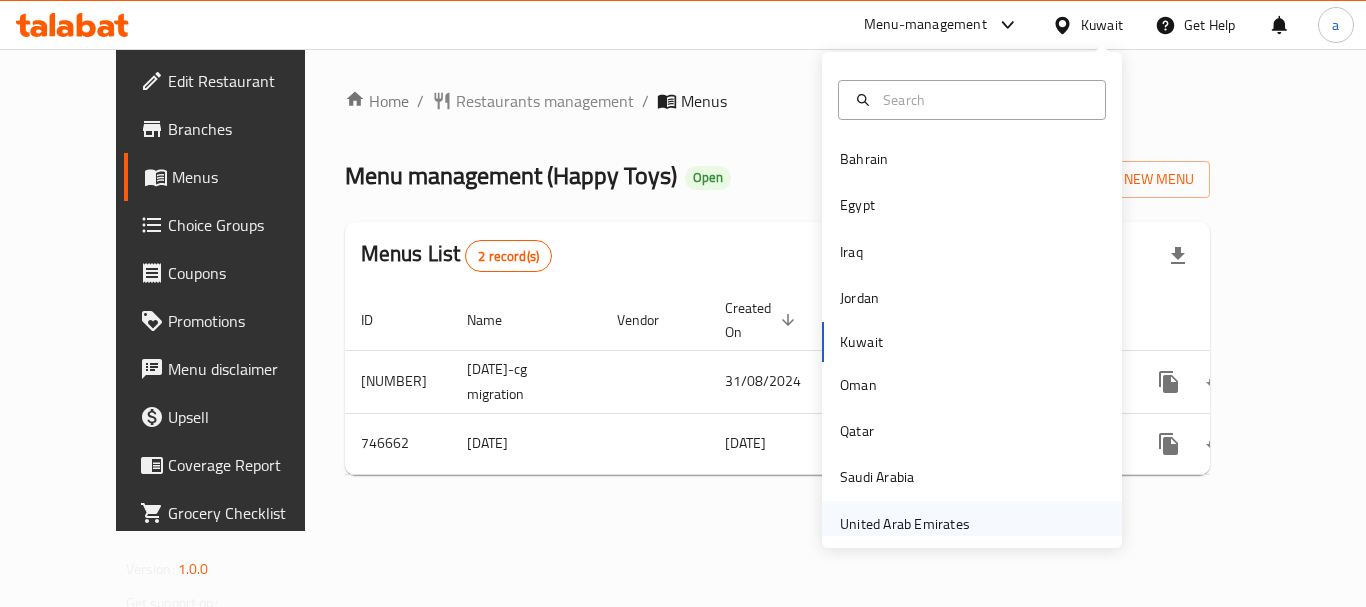 click on "United Arab Emirates" at bounding box center [905, 524] 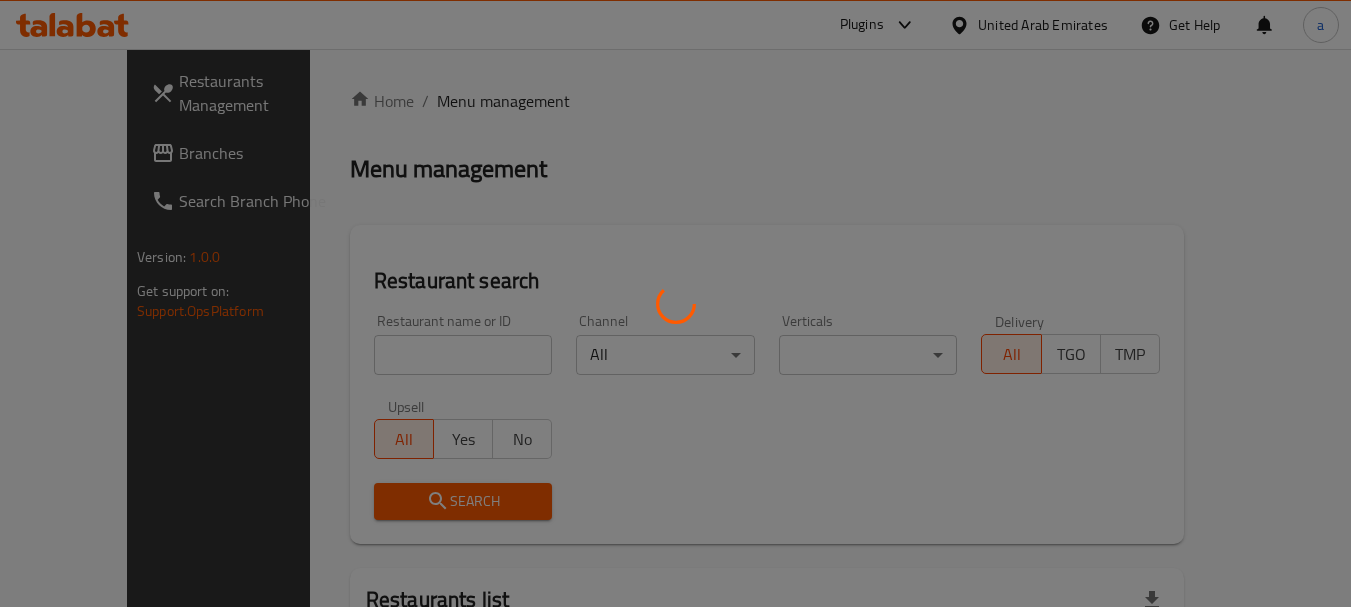 click at bounding box center (675, 303) 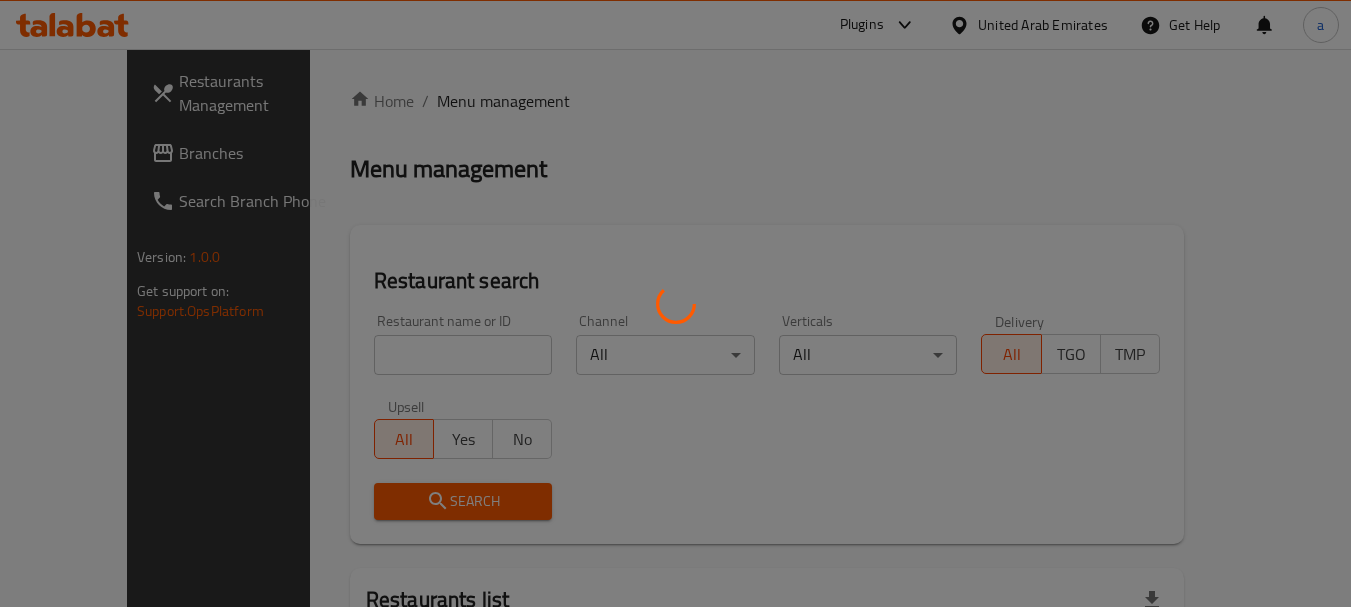 click at bounding box center [675, 303] 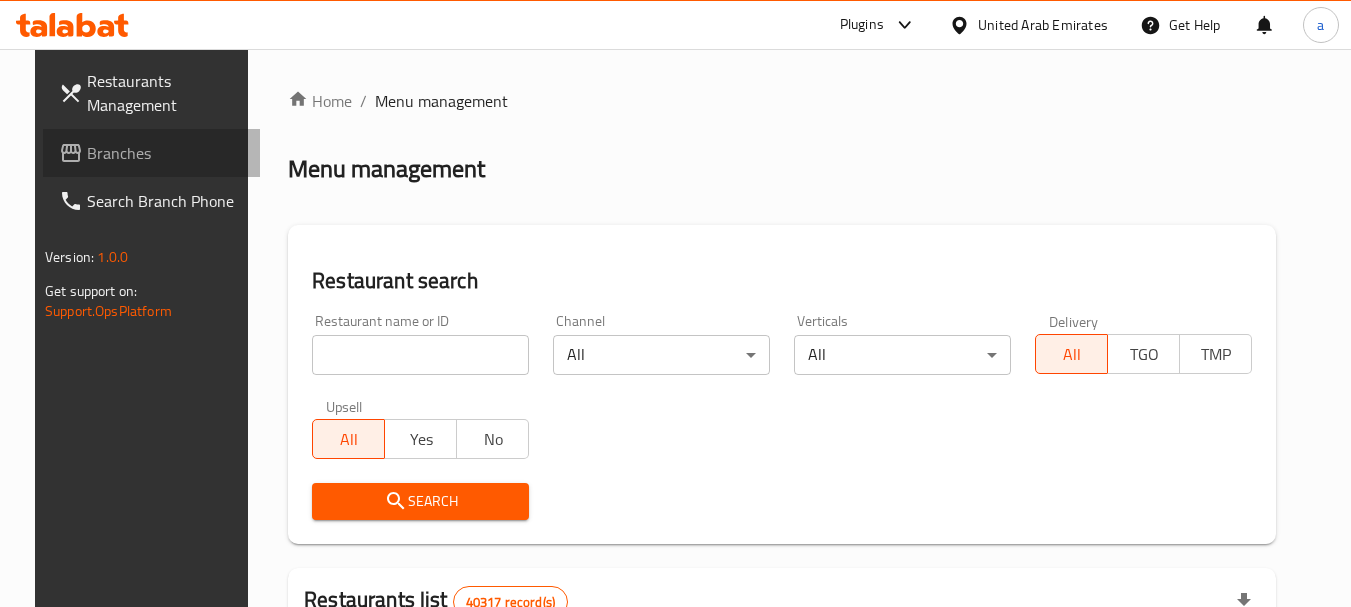 click on "Branches" at bounding box center (166, 153) 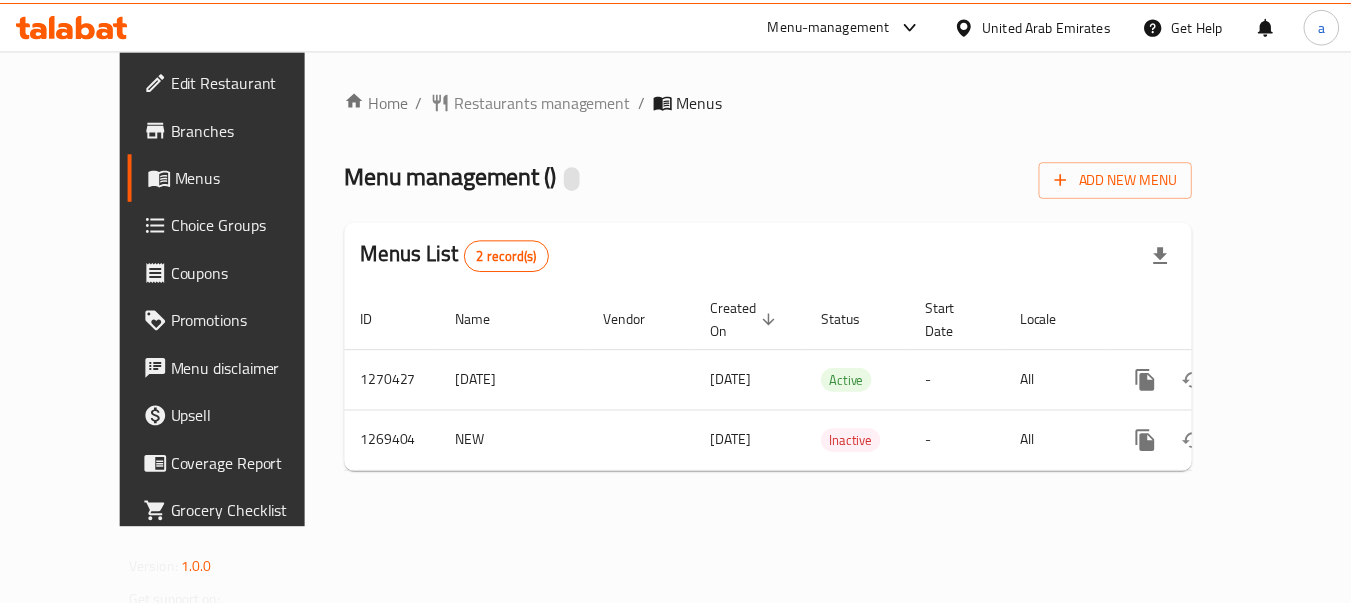 scroll, scrollTop: 0, scrollLeft: 0, axis: both 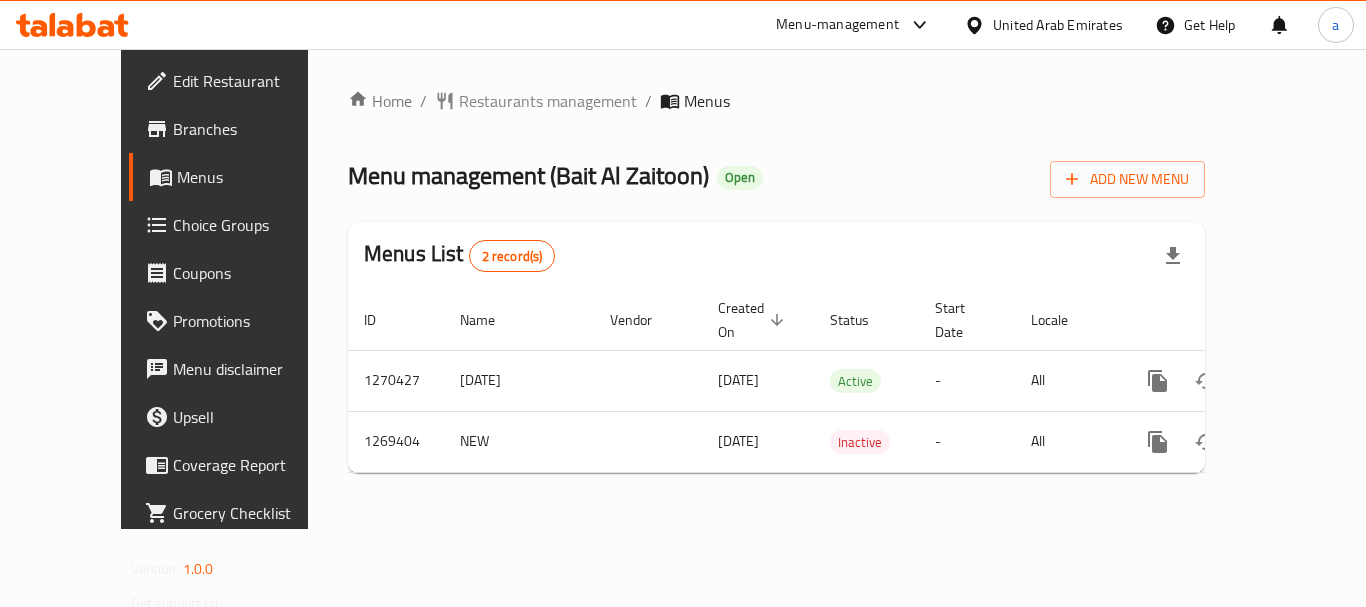 click on "United Arab Emirates" at bounding box center (1058, 25) 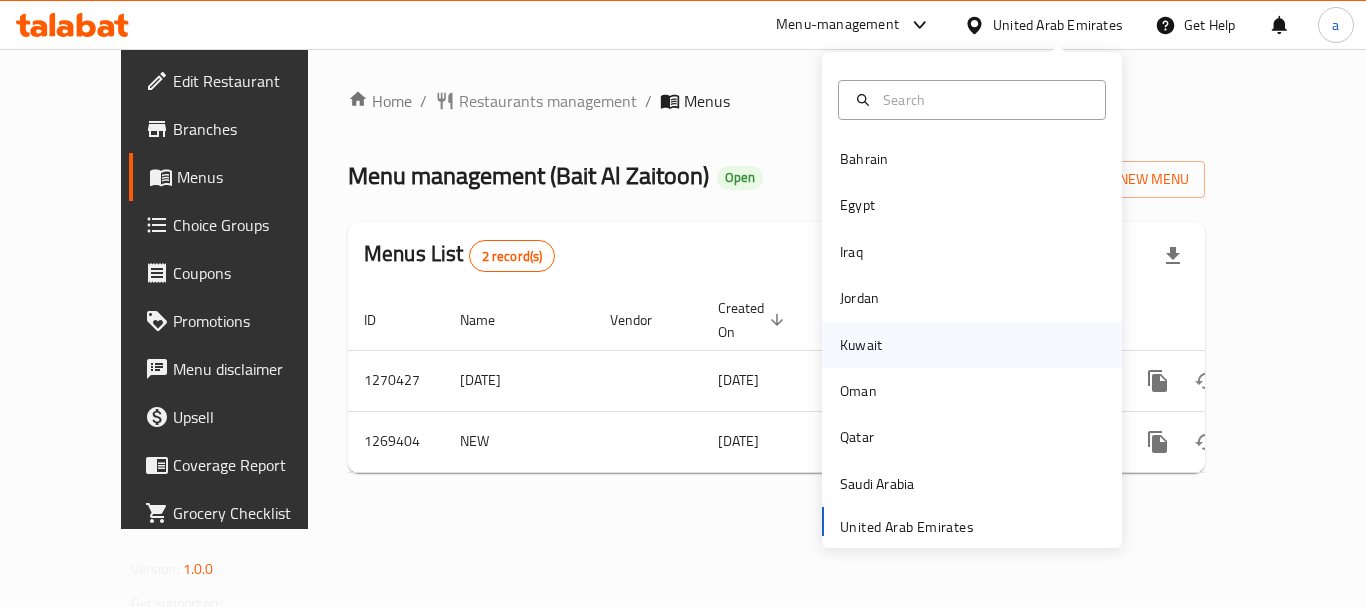 click on "Kuwait" at bounding box center [972, 345] 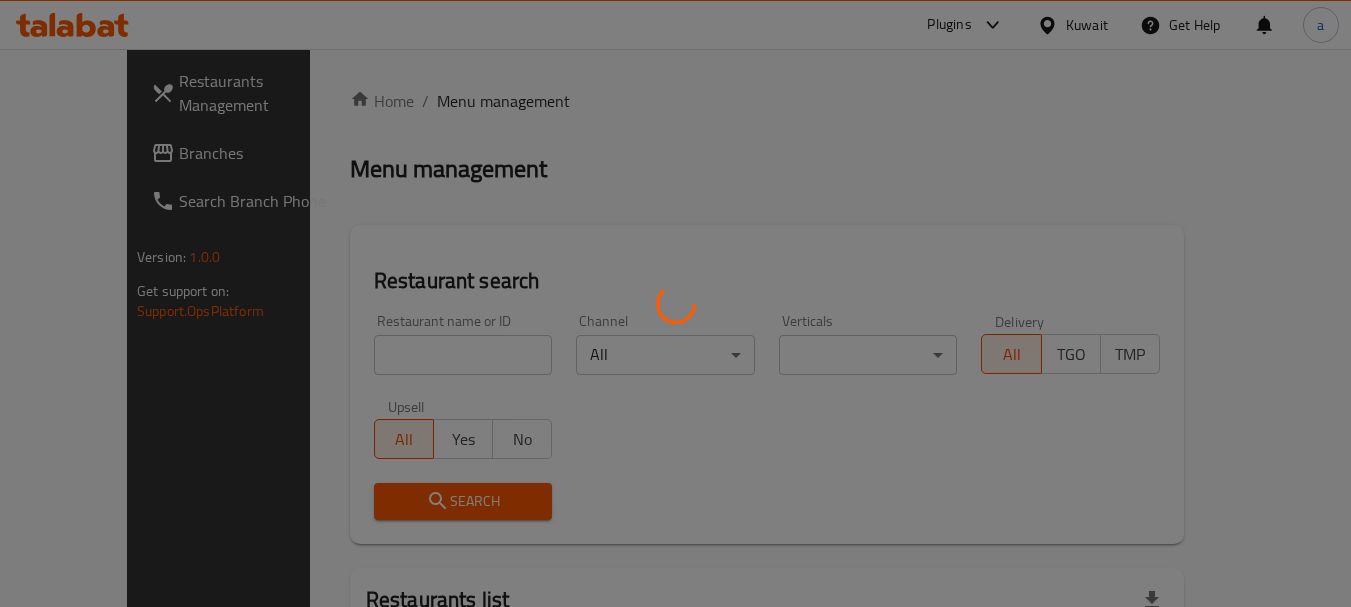 click at bounding box center (675, 303) 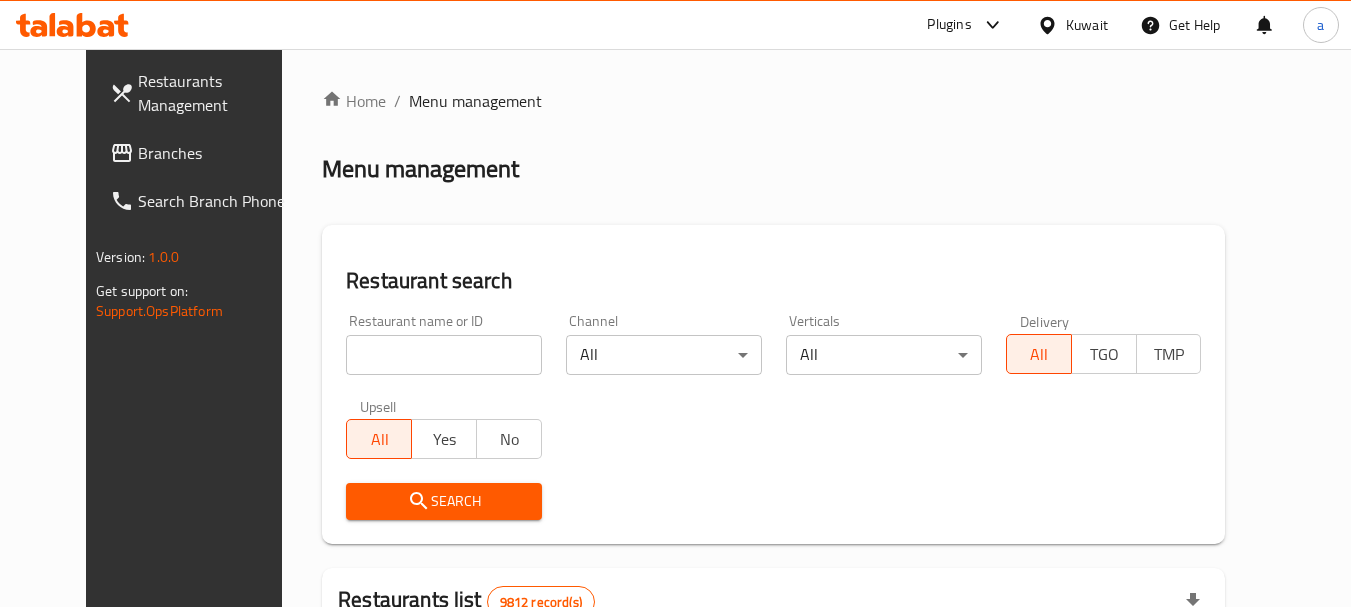 click on "Branches" at bounding box center [217, 153] 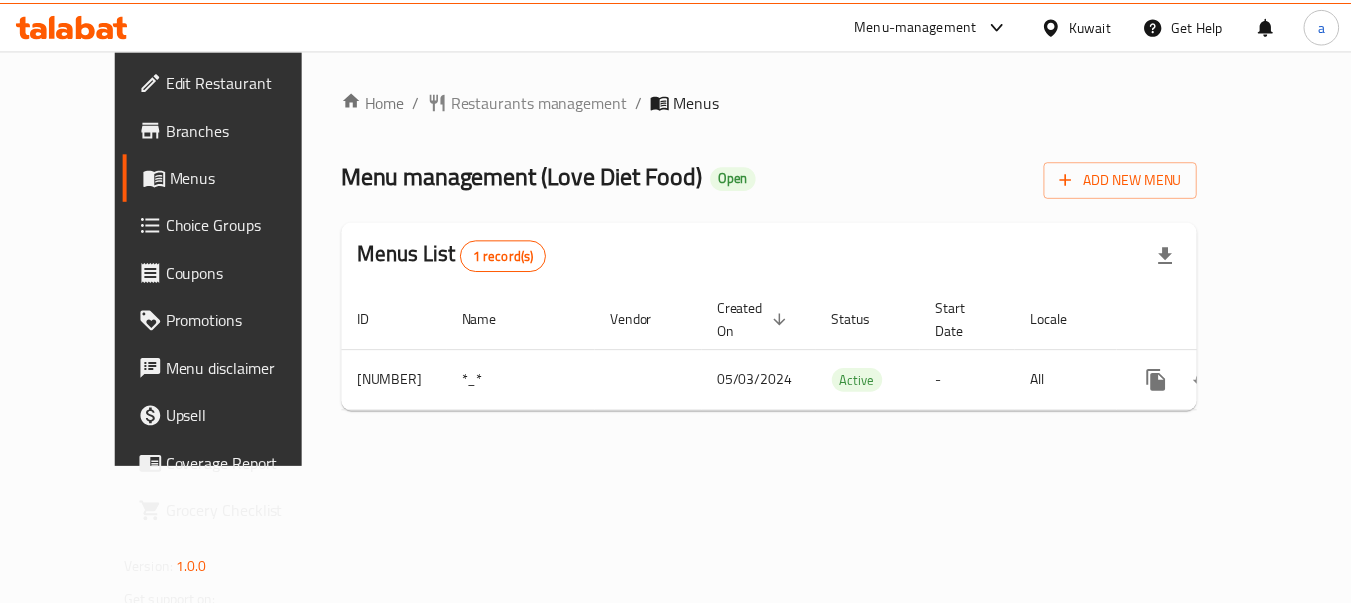 scroll, scrollTop: 0, scrollLeft: 0, axis: both 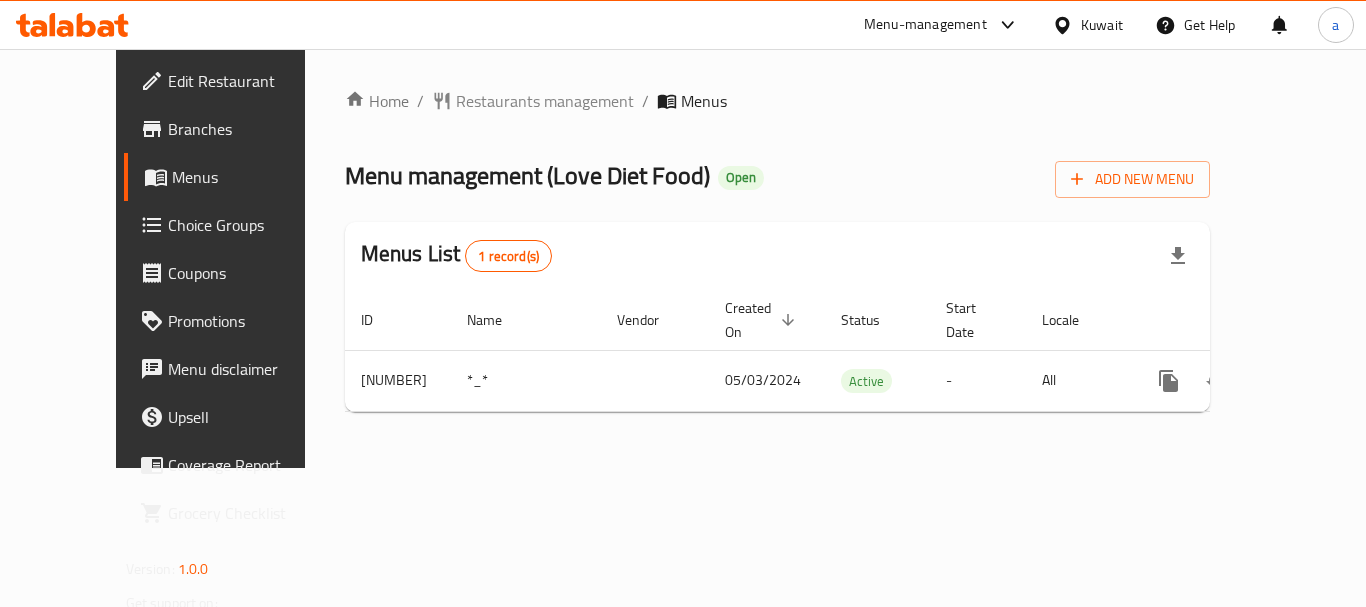 click on "Kuwait" at bounding box center (1102, 25) 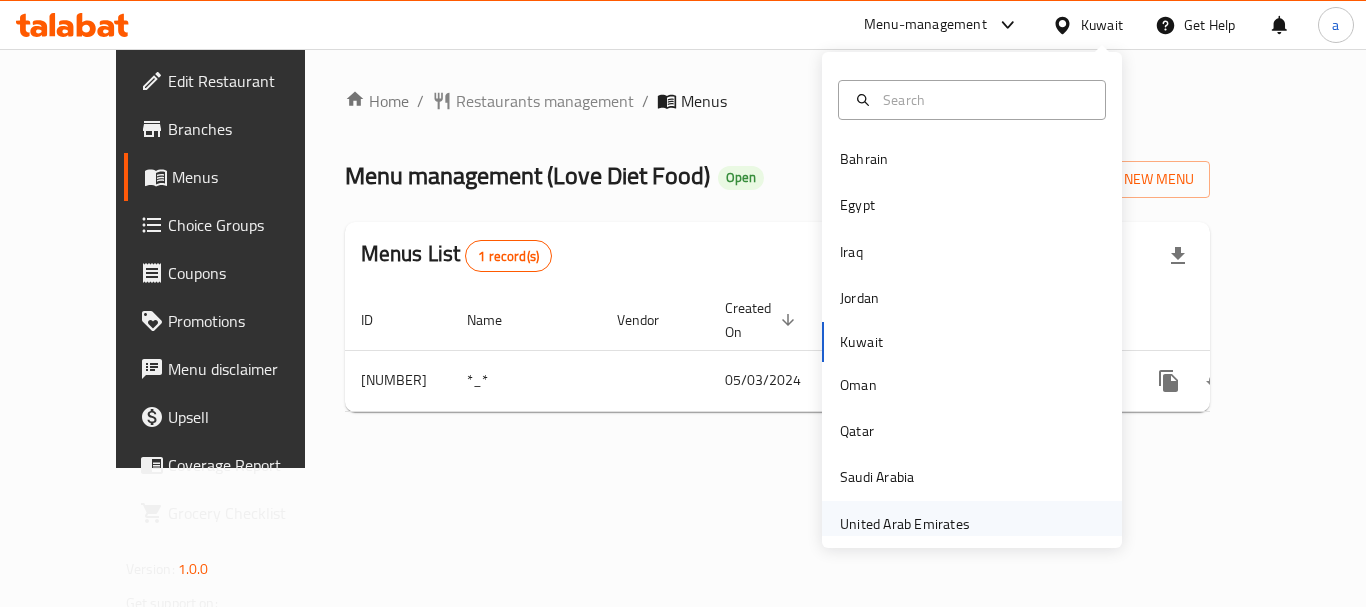 click on "United Arab Emirates" at bounding box center (905, 524) 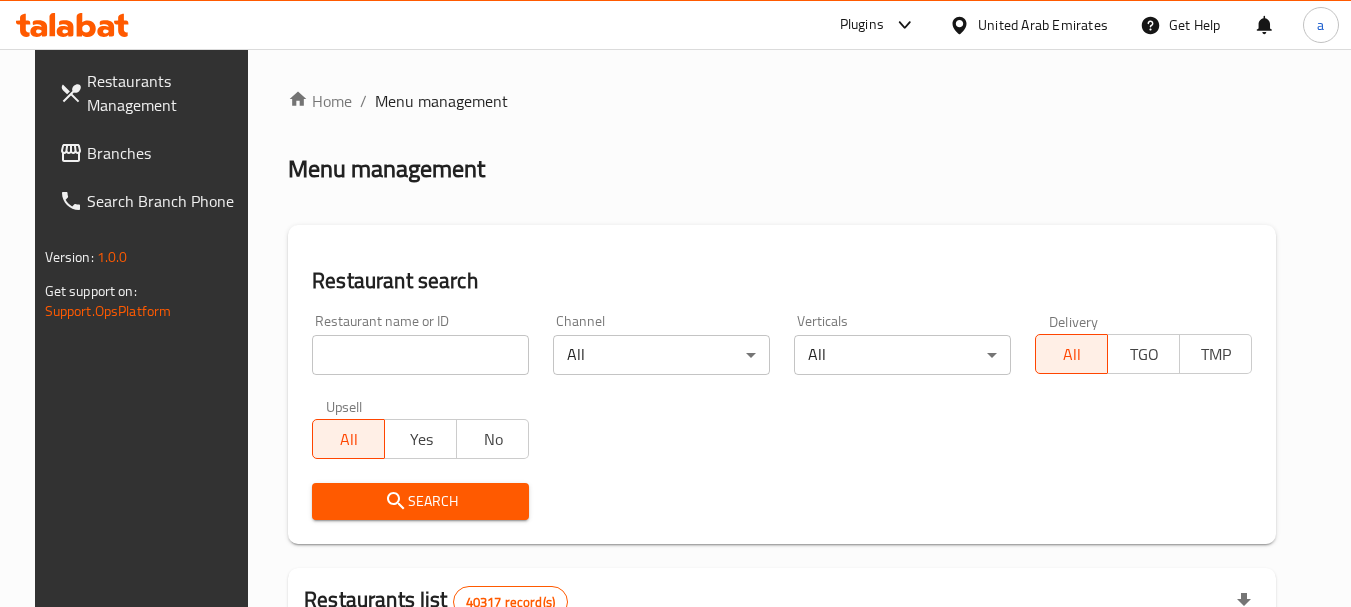 click on "Home / Menu management Menu management Restaurant search Restaurant name or ID Restaurant name or ID Channel All ​ Verticals All ​ Delivery All TGO TMP Upsell All Yes No   Search Restaurants list   40317 record(s) ID sorted ascending Name (En) Name (Ar) Ref. Name Logo Branches Open Busy Closed POS group Status Action 328 Johnny Rockets جوني روكيتس 37 0 1 0 OPEN 330 French Connection فرنش كونكشن 1 0 0 0 INACTIVE 339 Arz Lebanon أرز لبنان Al Karama,Al Barsha & Mirdif 9 1 0 2 OPEN 340 Mega Wraps ميجا رابس 3 0 0 0 INACTIVE 342 Sandella's Flatbread Cafe سانديلاز فلات براد 7 0 0 0 INACTIVE 343 Dragon Hut كوخ التنين 1 0 0 0 INACTIVE 348 Thai Kitchen المطبخ التايلندى 1 0 0 0 INACTIVE 349 Mughal  موغل 1 0 0 0 HIDDEN 350 HOT N COOL (Old) هوت و كول 1 0 0 0 INACTIVE 355 Al Habasha  الحبشة 11 1 0 0 HIDDEN Rows per page: 10 1-10 of 40317" at bounding box center (782, 717) 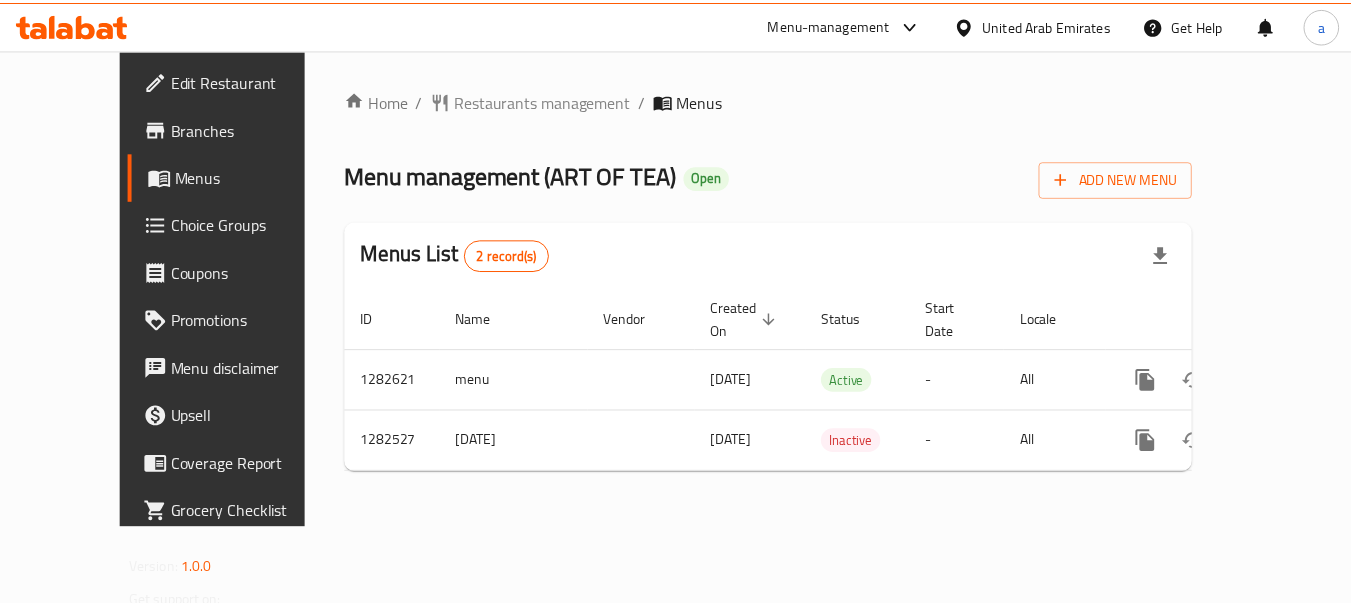 scroll, scrollTop: 0, scrollLeft: 0, axis: both 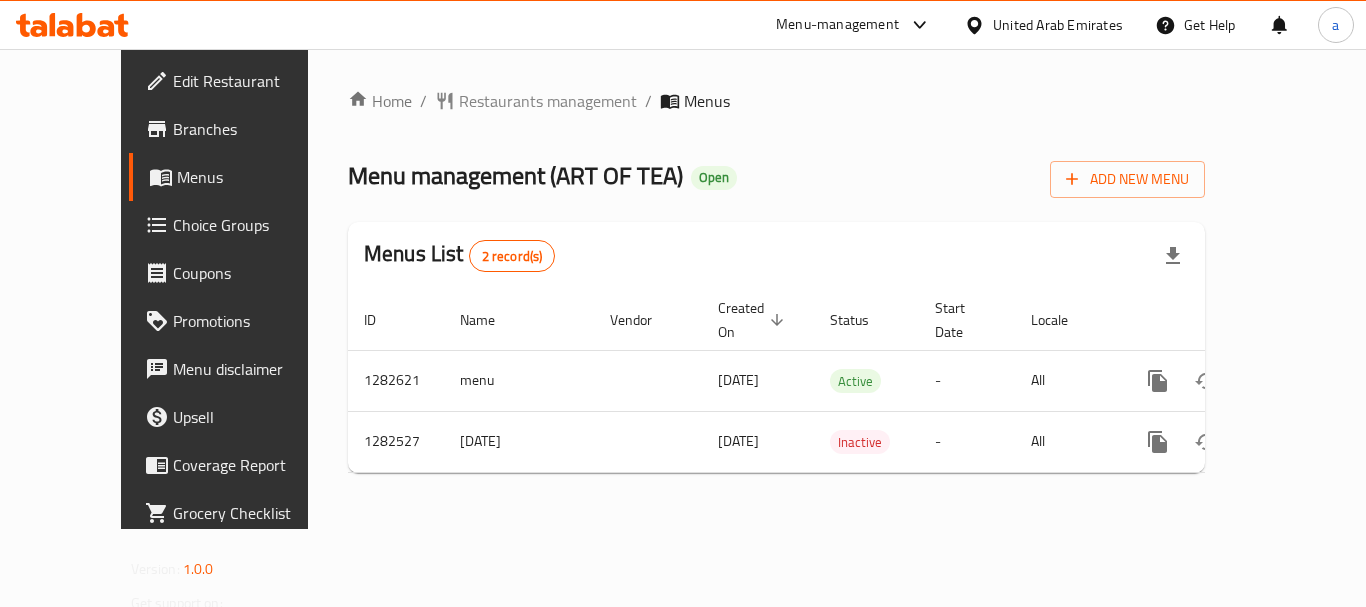 click on "United Arab Emirates" at bounding box center [1058, 25] 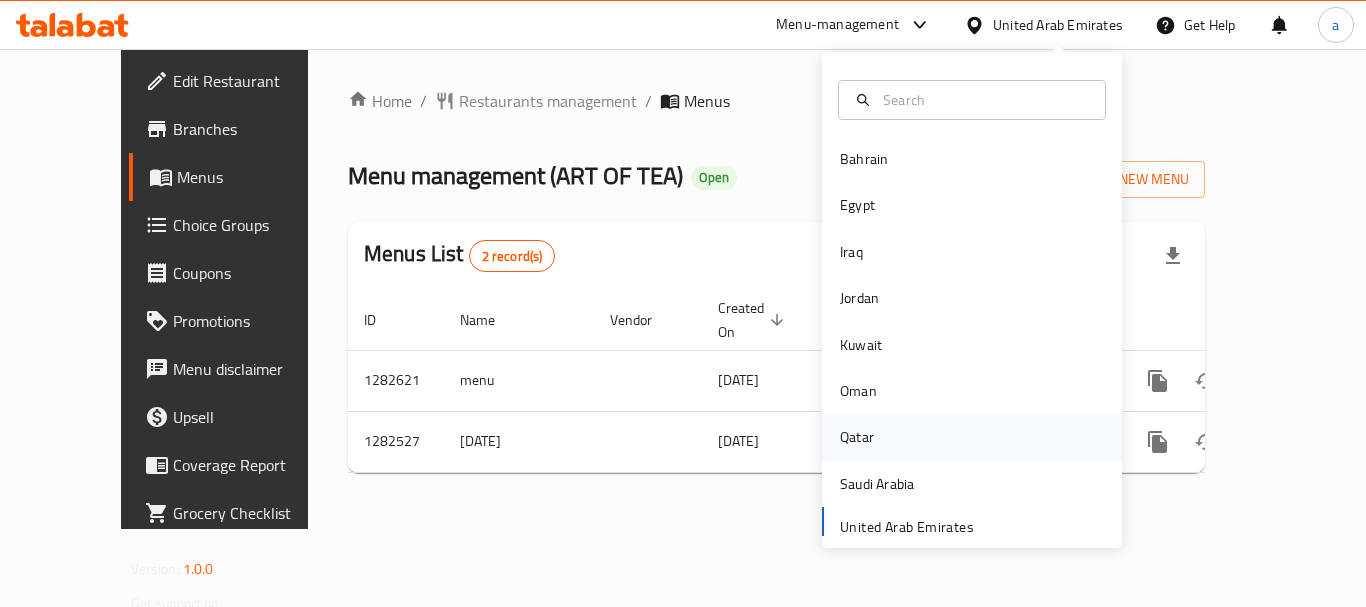 click on "Qatar" at bounding box center [972, 437] 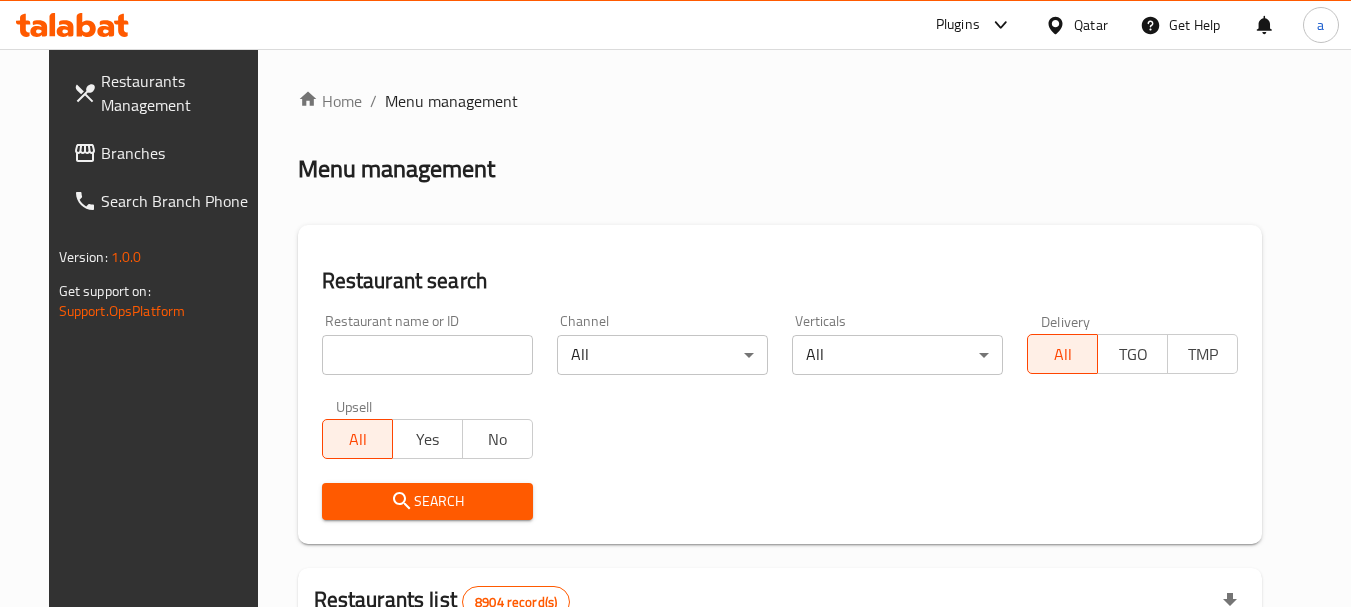 click on "Qatar" at bounding box center (1091, 25) 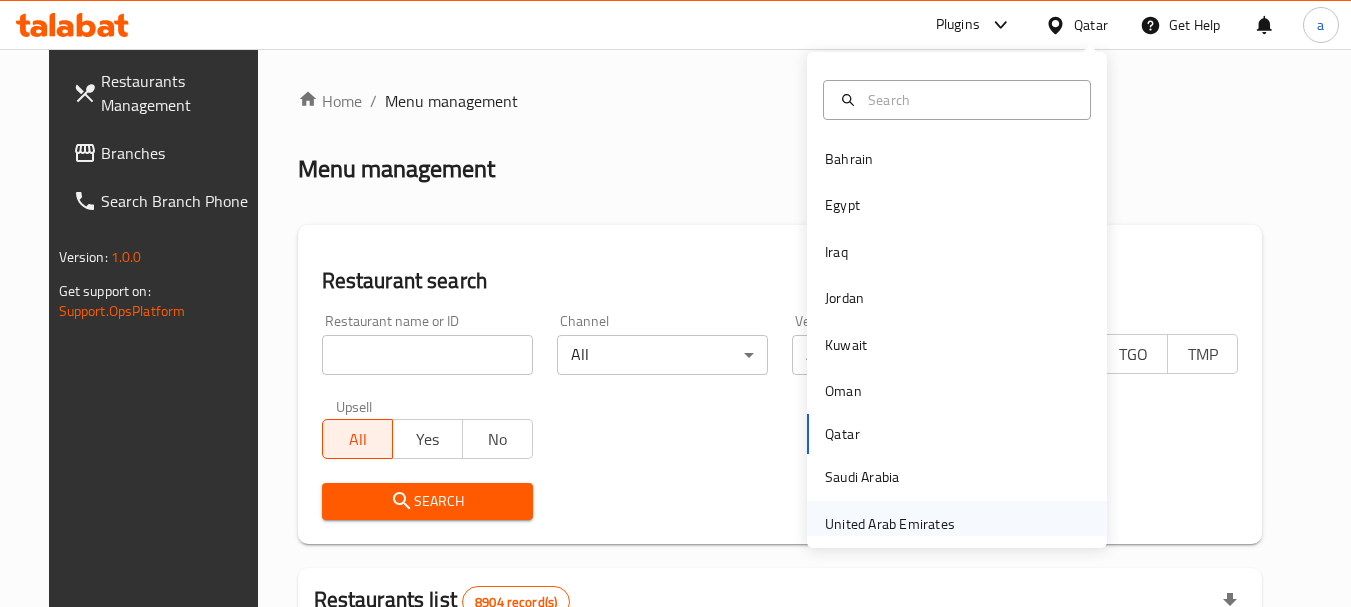 click on "United Arab Emirates" at bounding box center (890, 524) 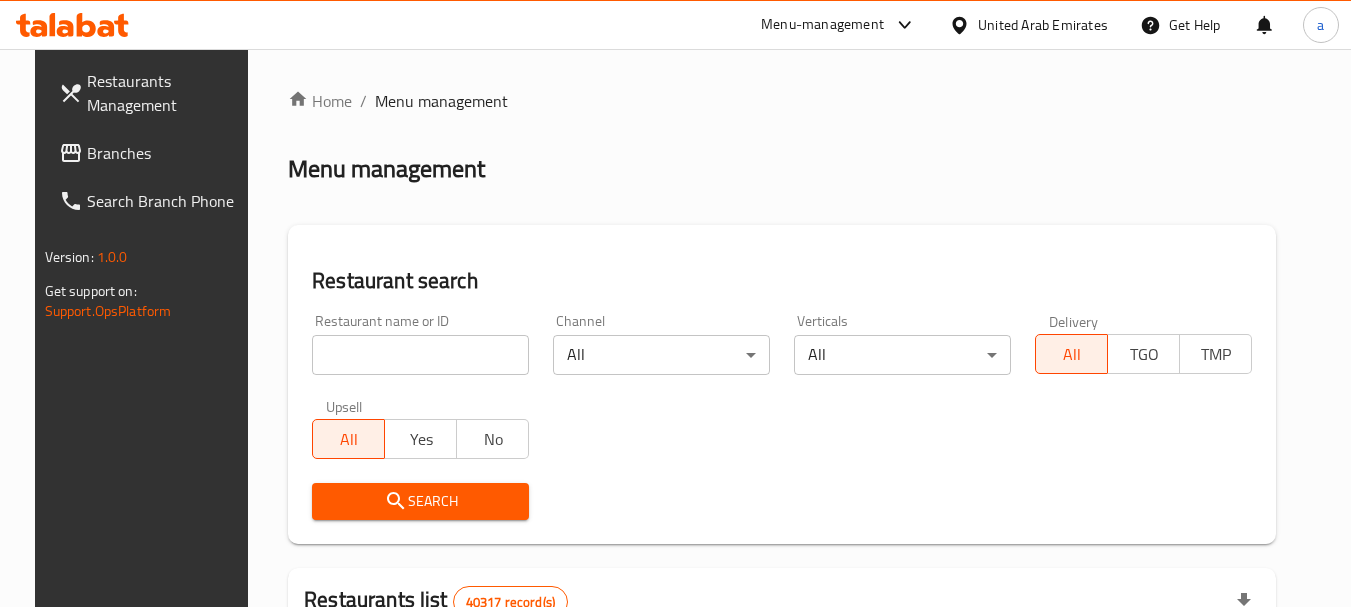 click on "Branches" at bounding box center [166, 153] 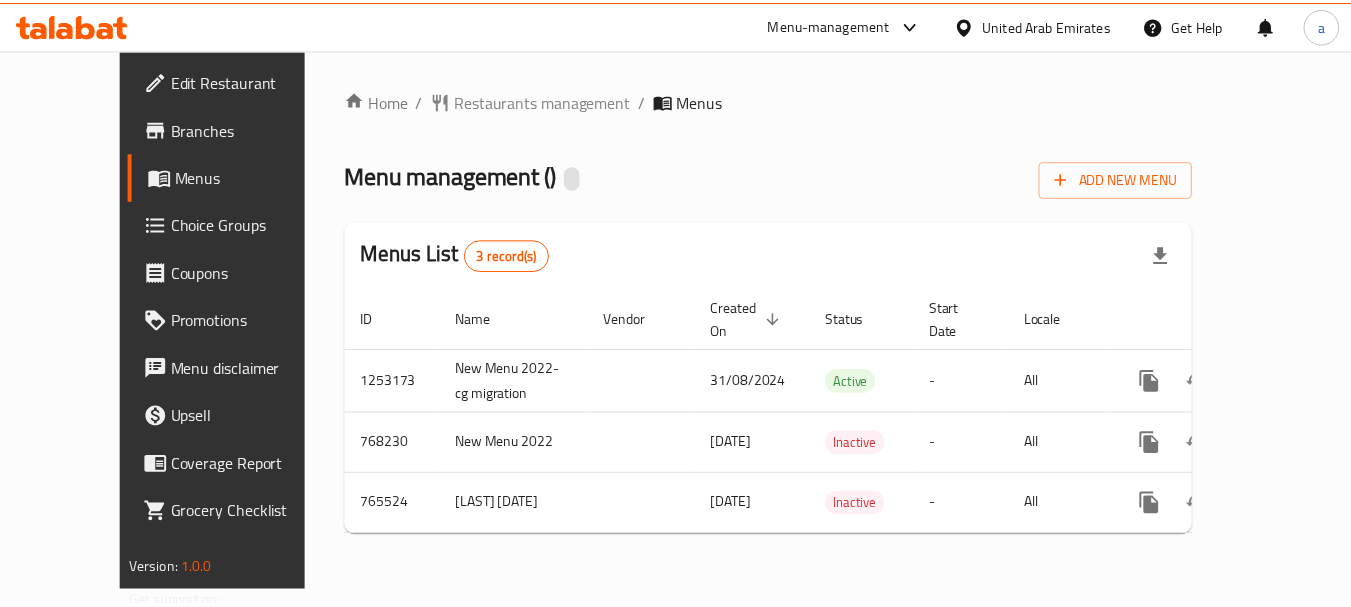 scroll, scrollTop: 0, scrollLeft: 0, axis: both 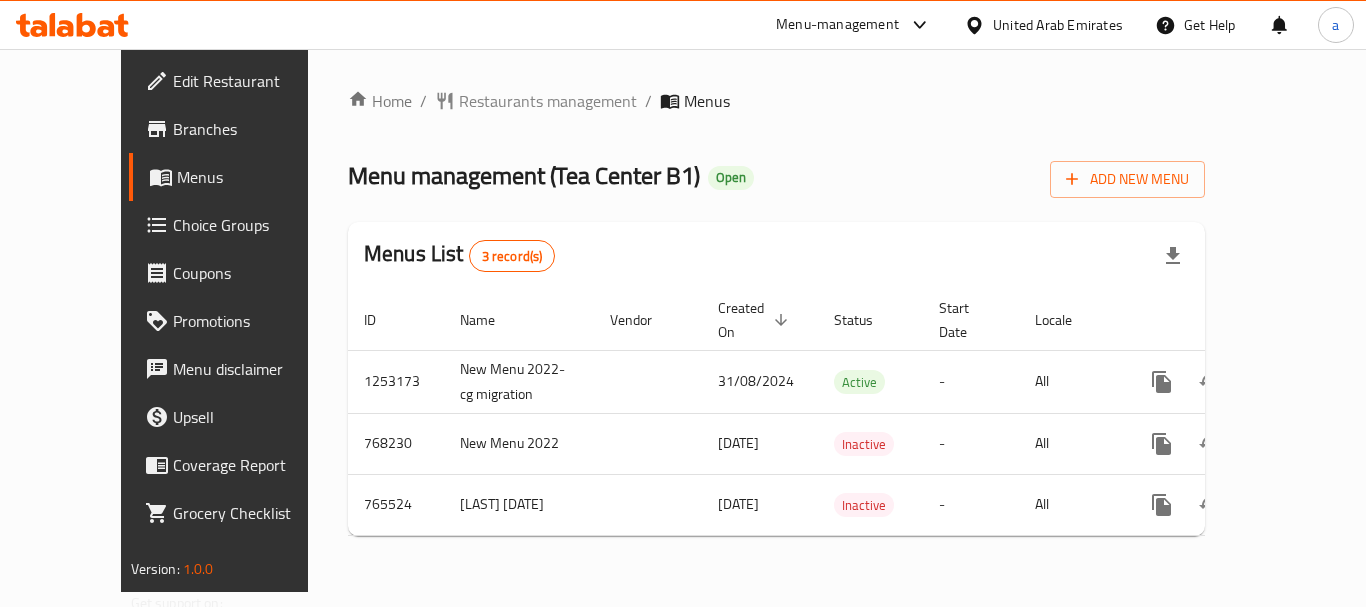 click on "United Arab Emirates" at bounding box center (1058, 25) 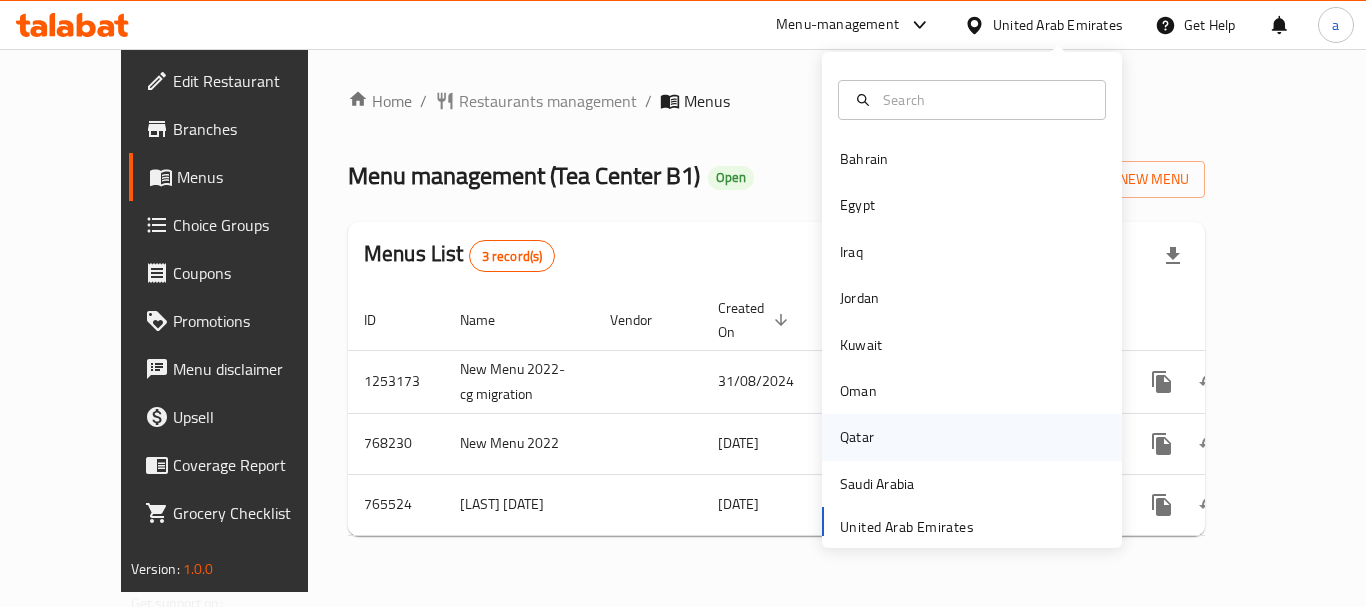 click on "Qatar" at bounding box center (857, 437) 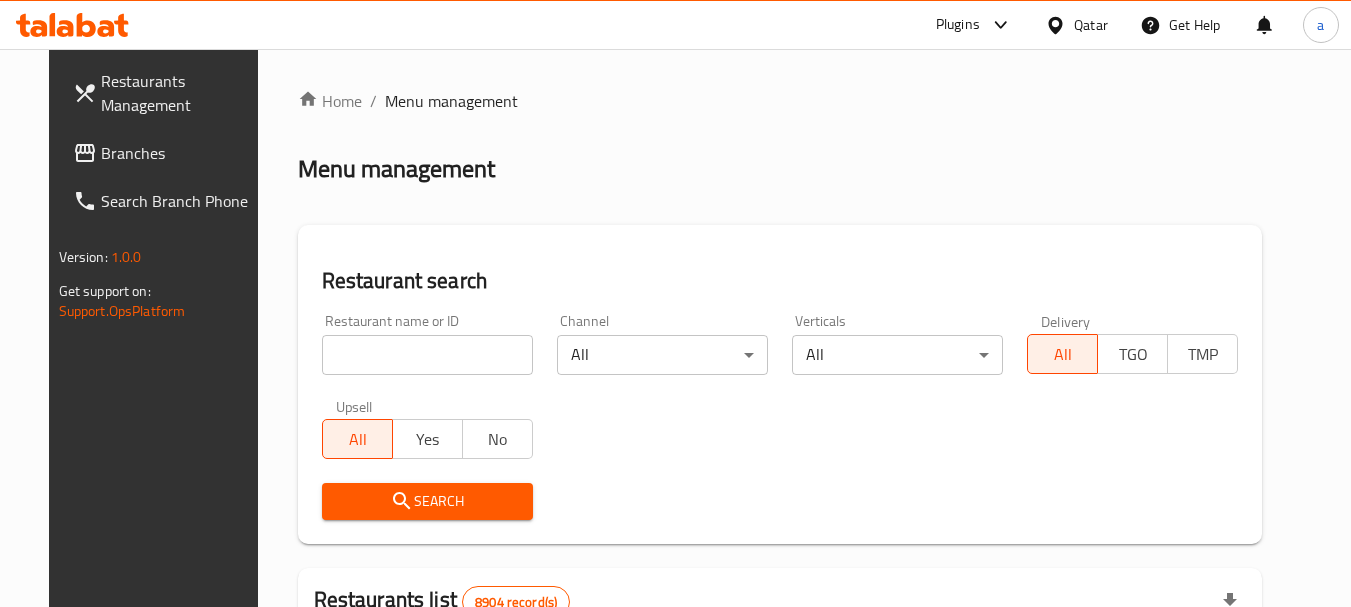 click on "Branches" at bounding box center [180, 153] 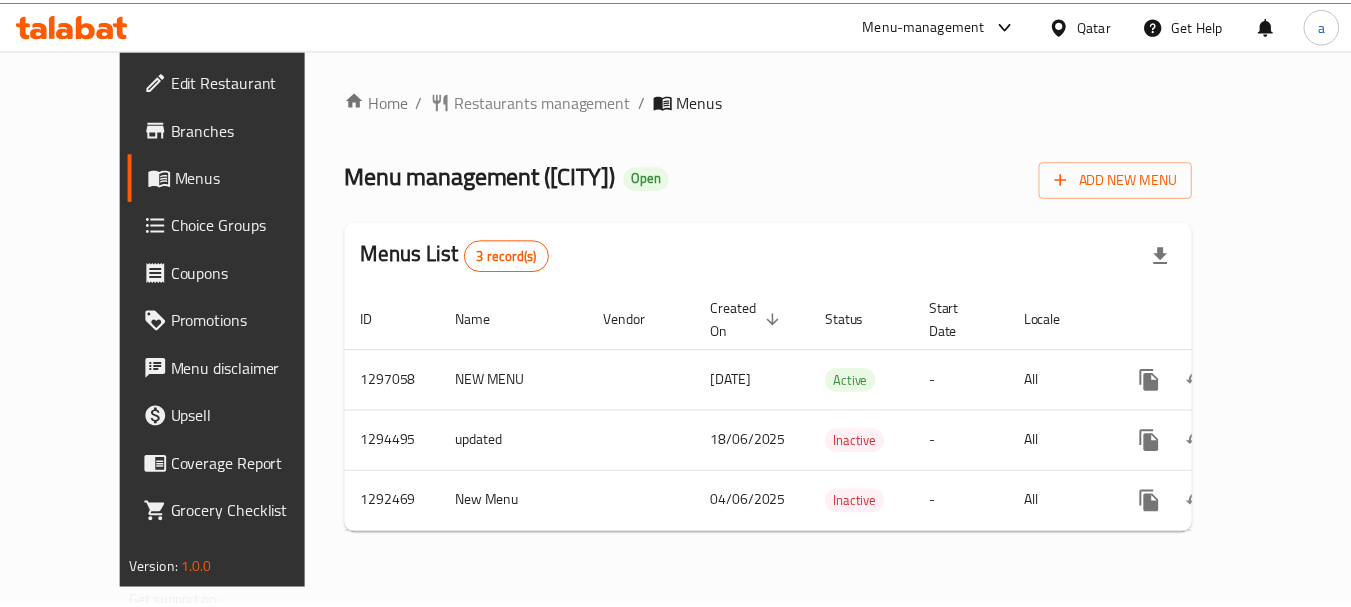 scroll, scrollTop: 0, scrollLeft: 0, axis: both 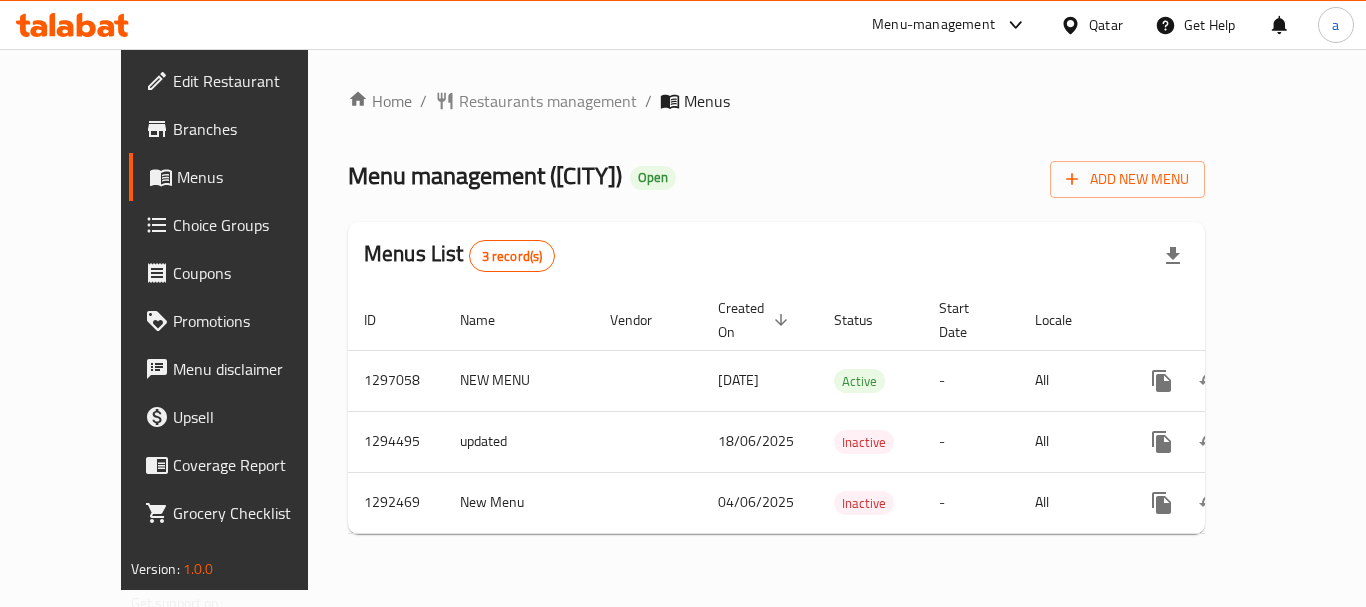 click on "Qatar" at bounding box center (1106, 25) 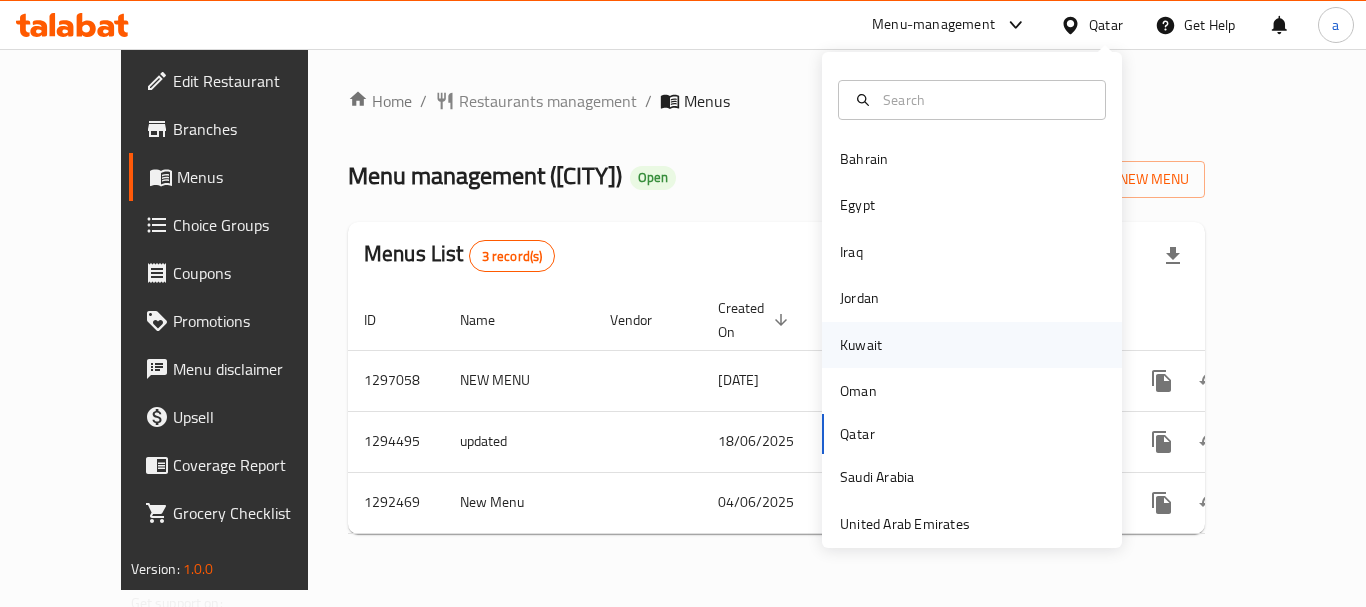click on "Kuwait" at bounding box center (972, 345) 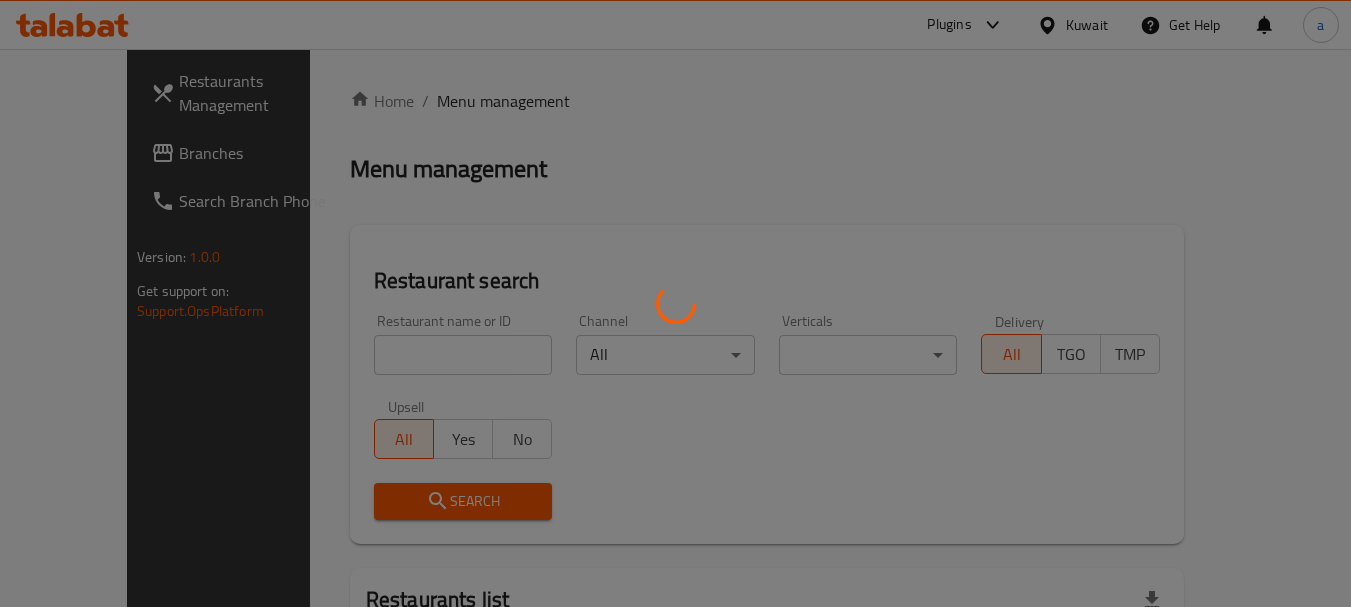 click at bounding box center [675, 303] 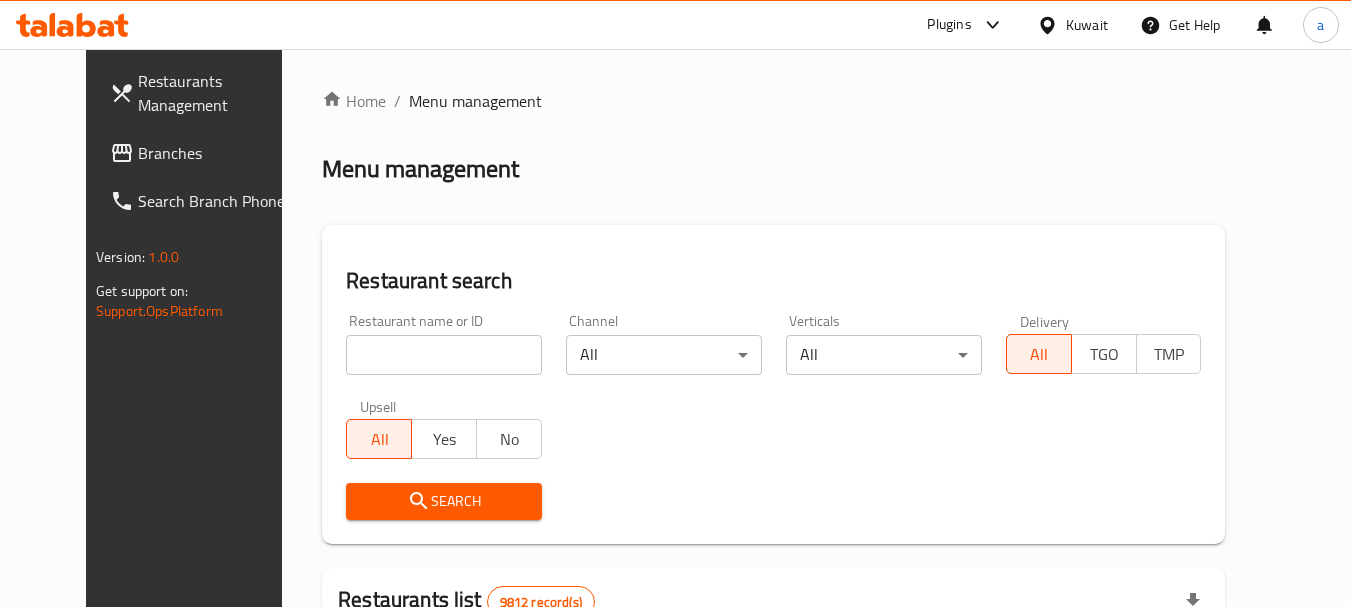 click on "Branches" at bounding box center [217, 153] 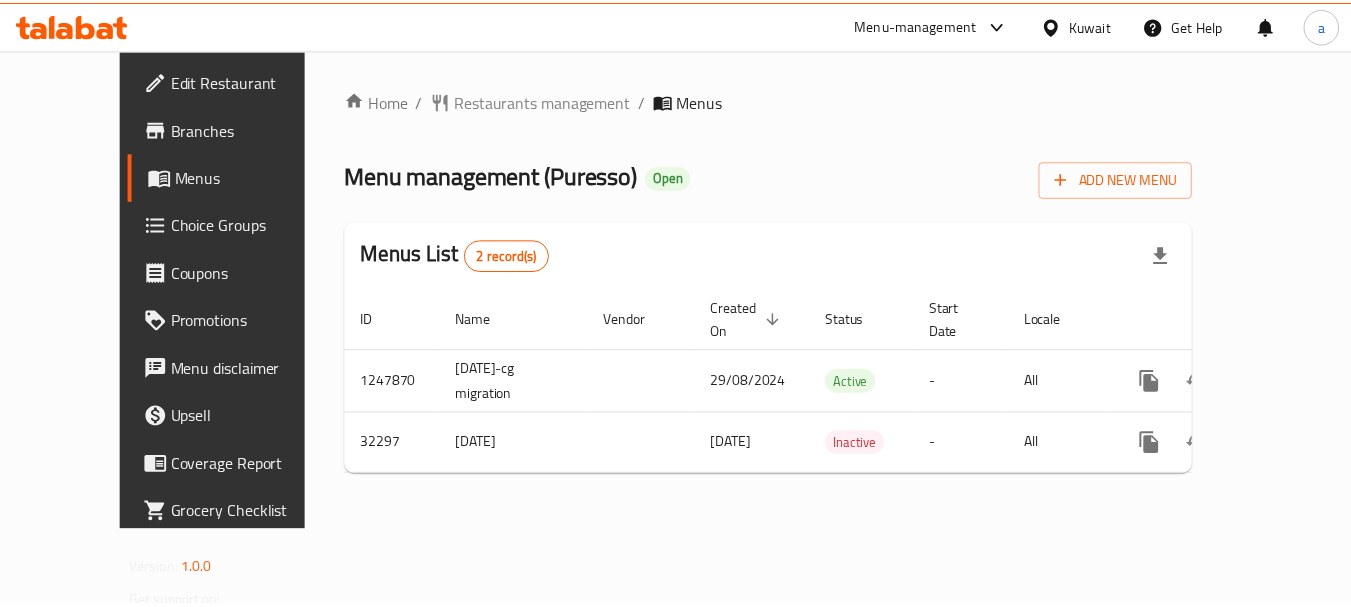 scroll, scrollTop: 0, scrollLeft: 0, axis: both 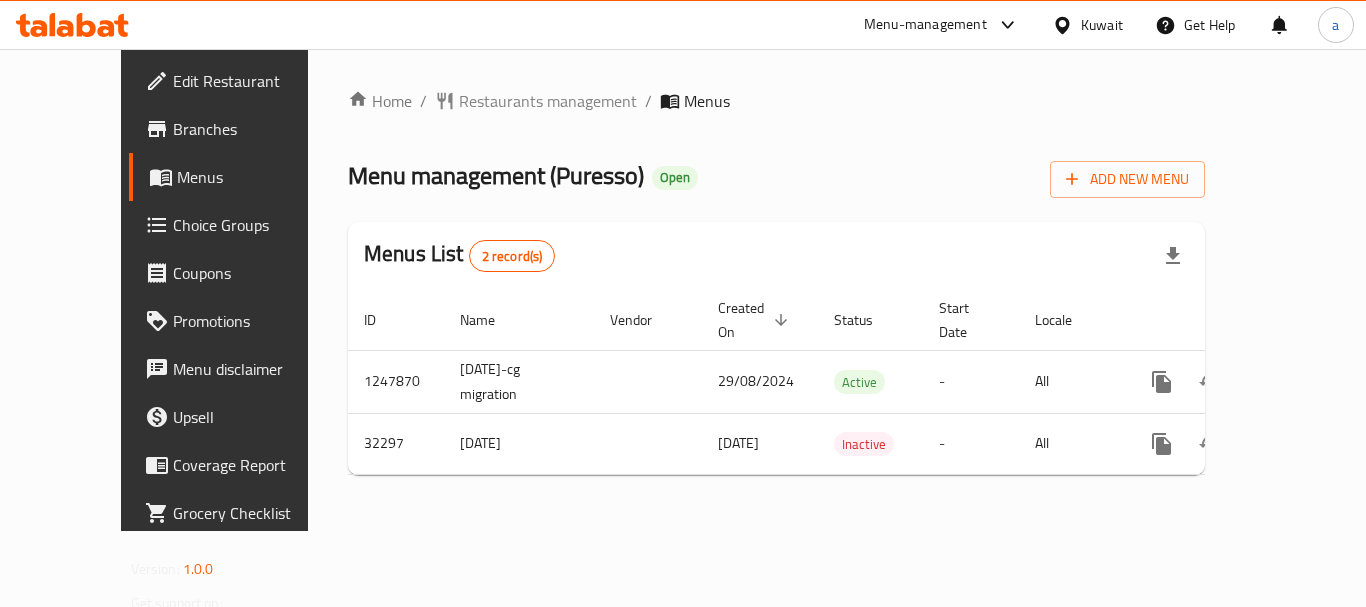 click on "Kuwait" at bounding box center (1102, 25) 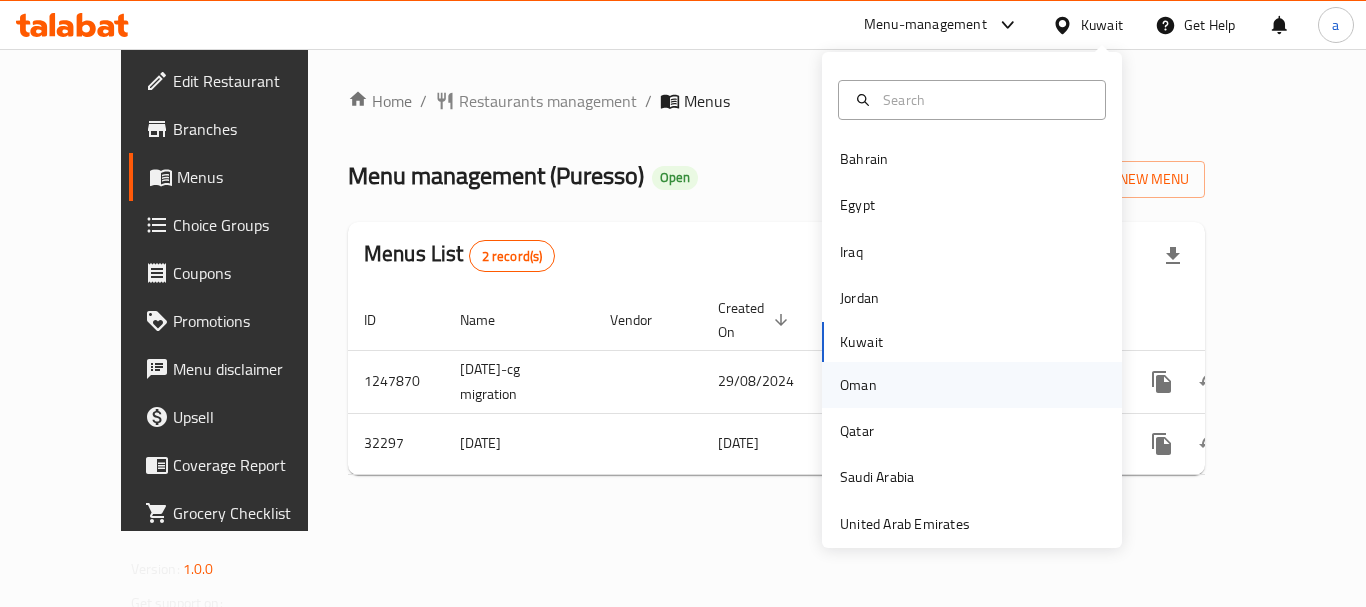 click on "Oman" at bounding box center (972, 385) 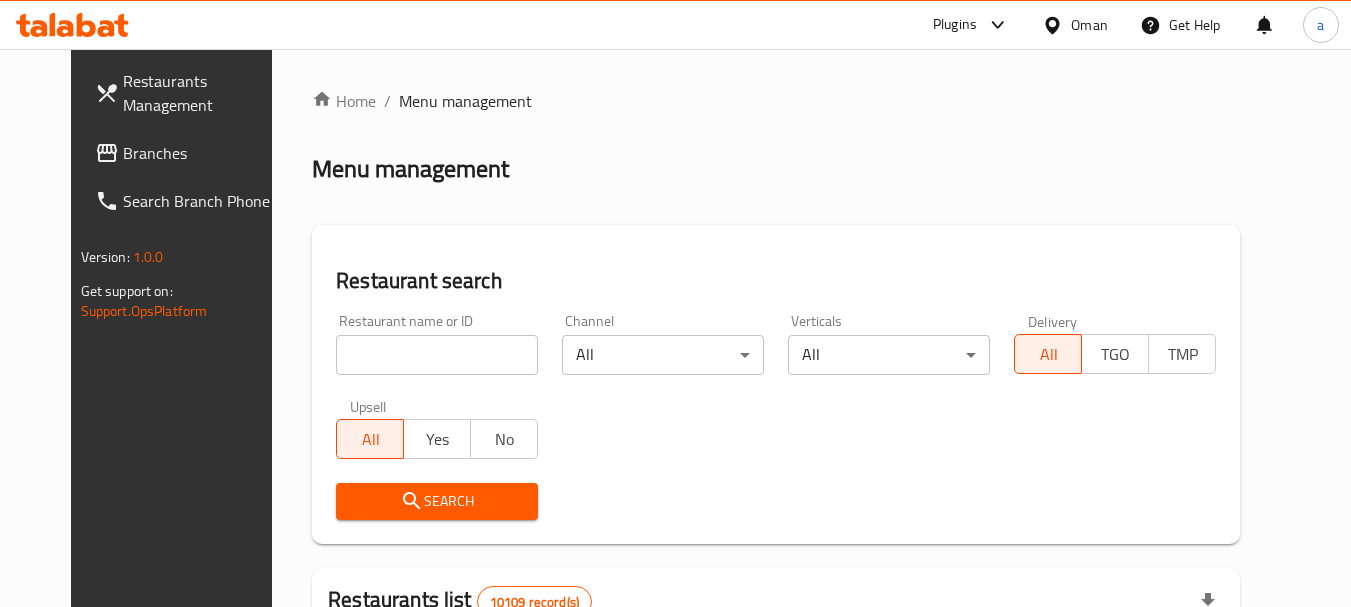 click on "Branches" at bounding box center [202, 153] 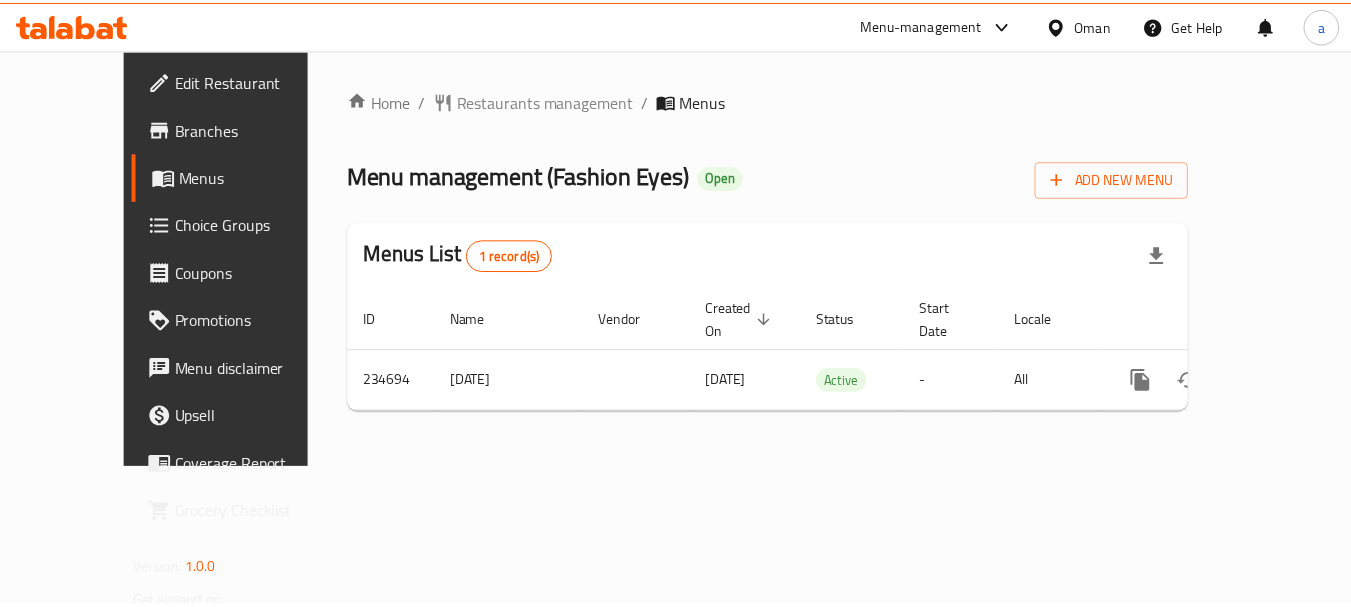 scroll, scrollTop: 0, scrollLeft: 0, axis: both 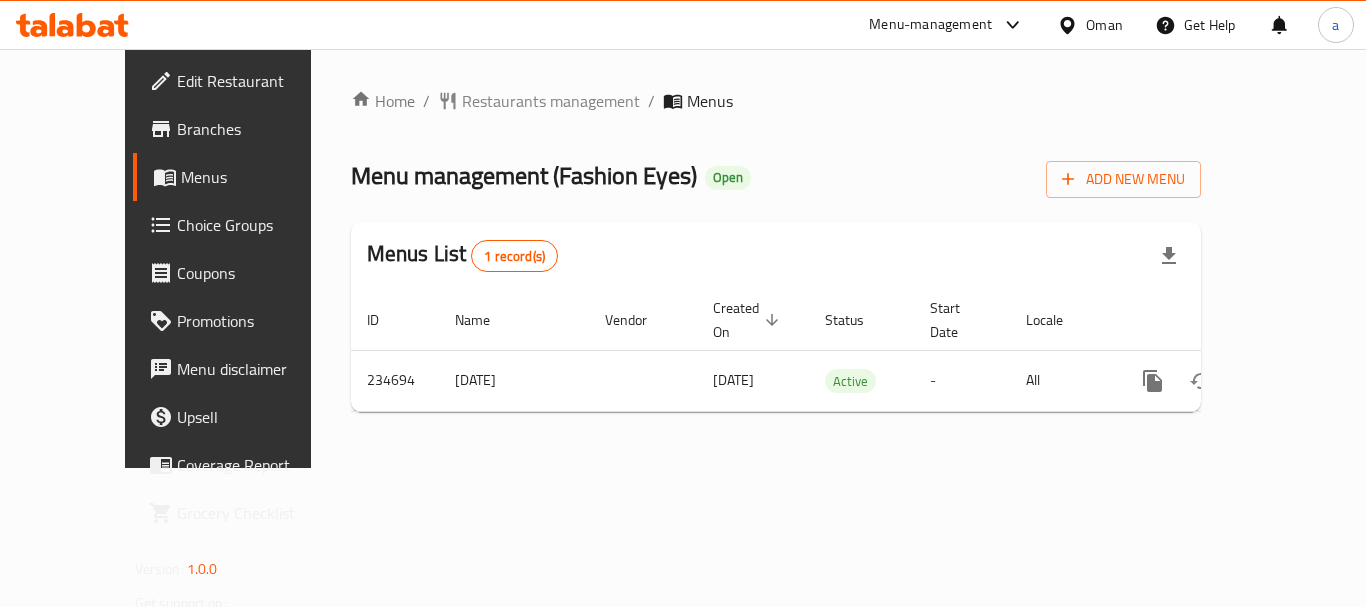 click 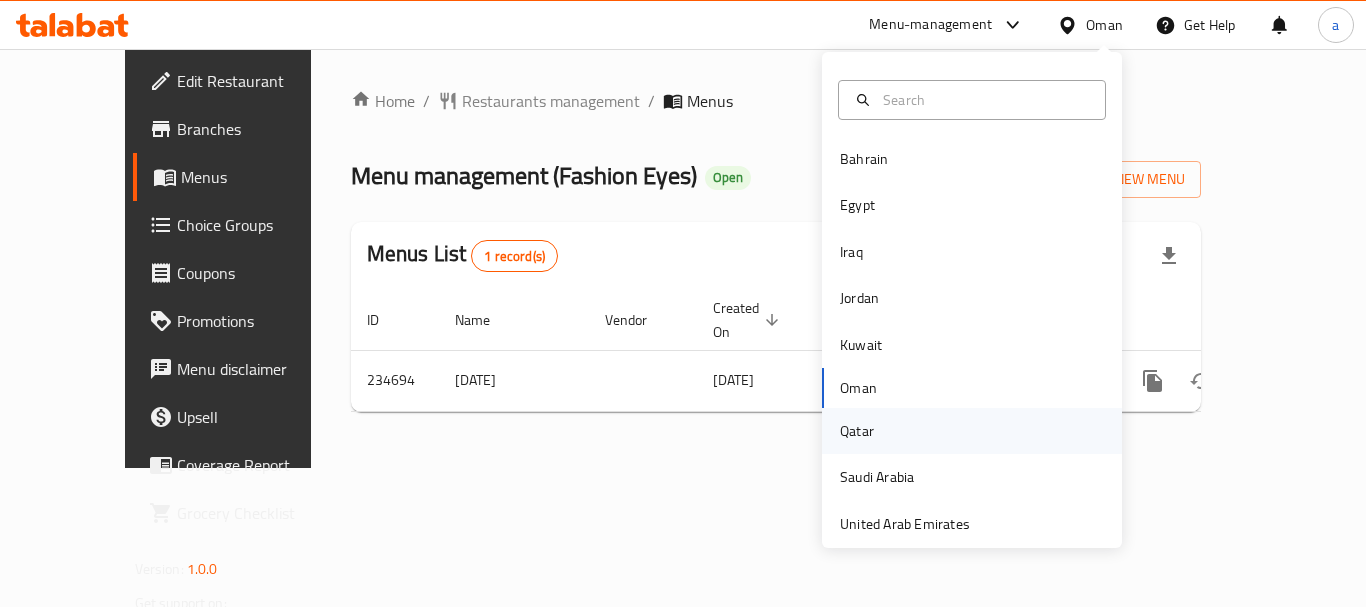 click on "Qatar" at bounding box center (857, 431) 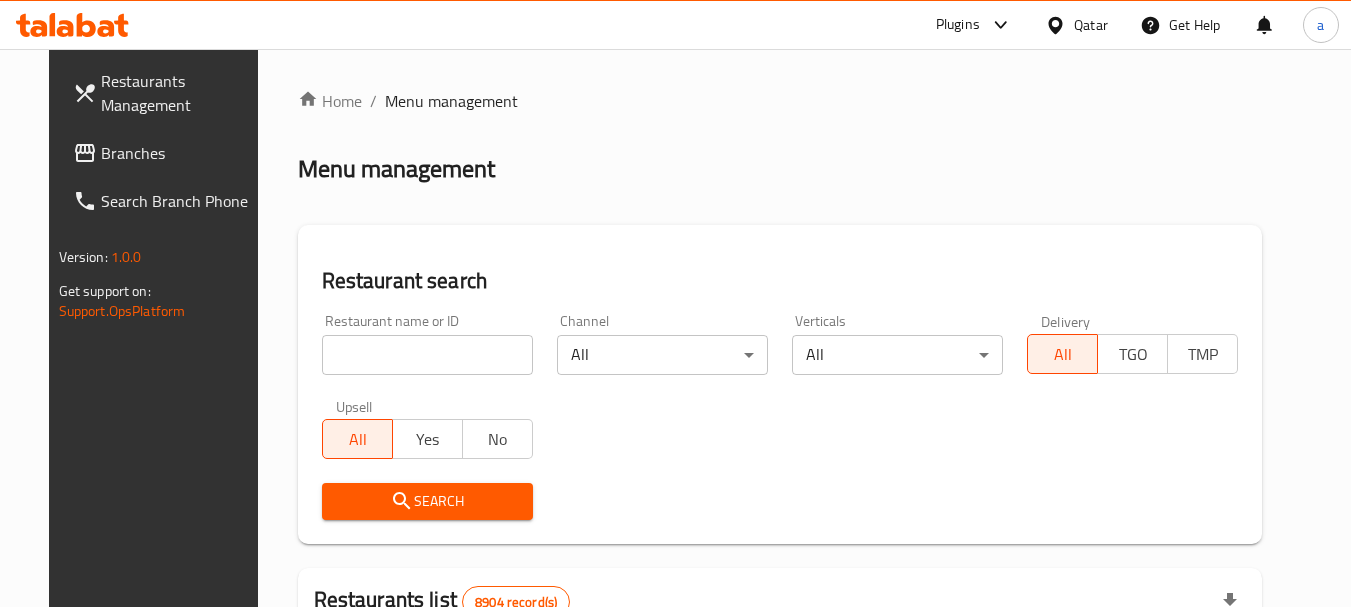 click on "Branches" at bounding box center (180, 153) 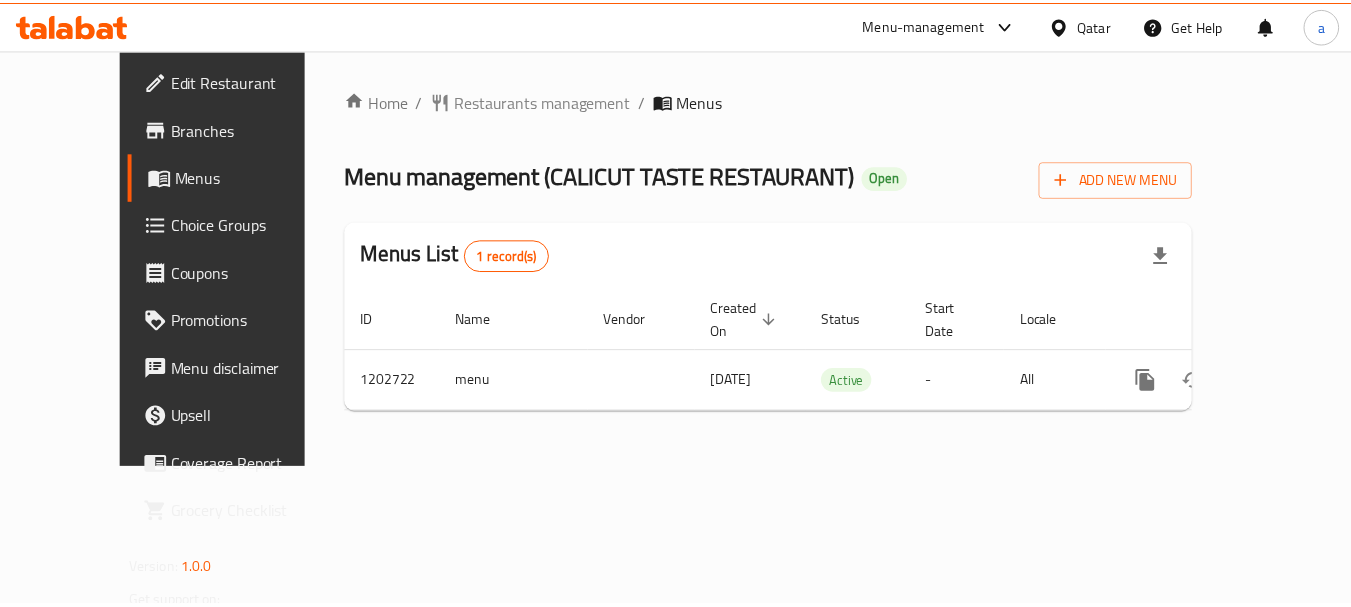 scroll, scrollTop: 0, scrollLeft: 0, axis: both 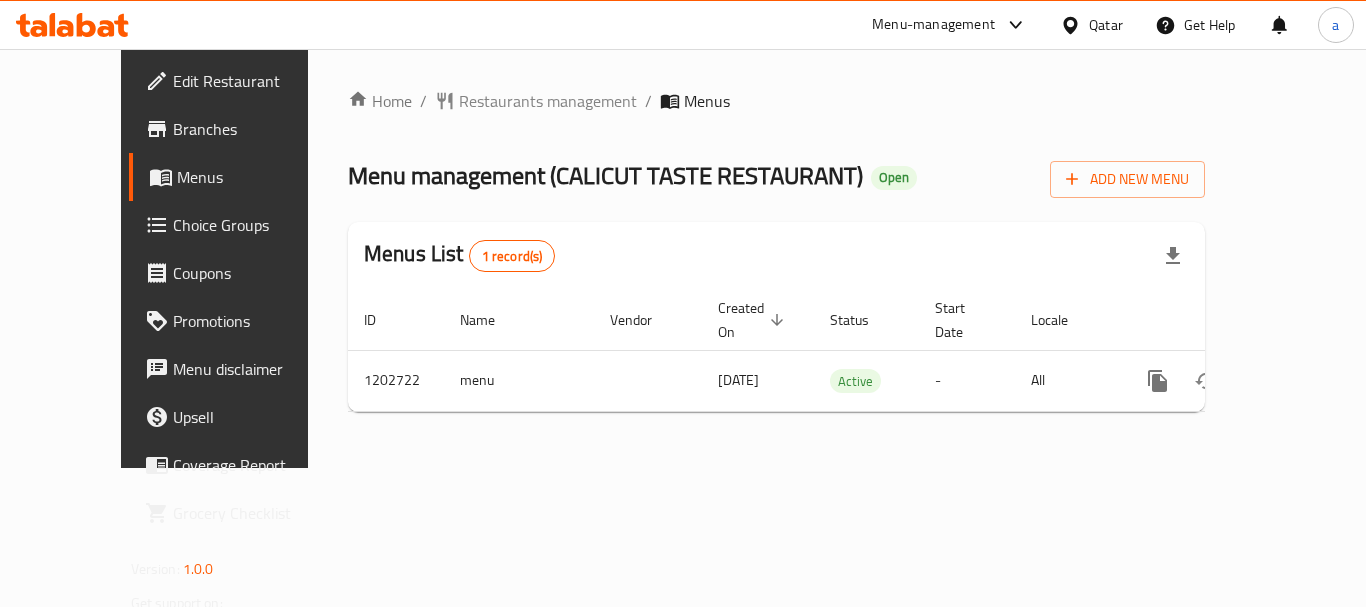 click at bounding box center [1074, 25] 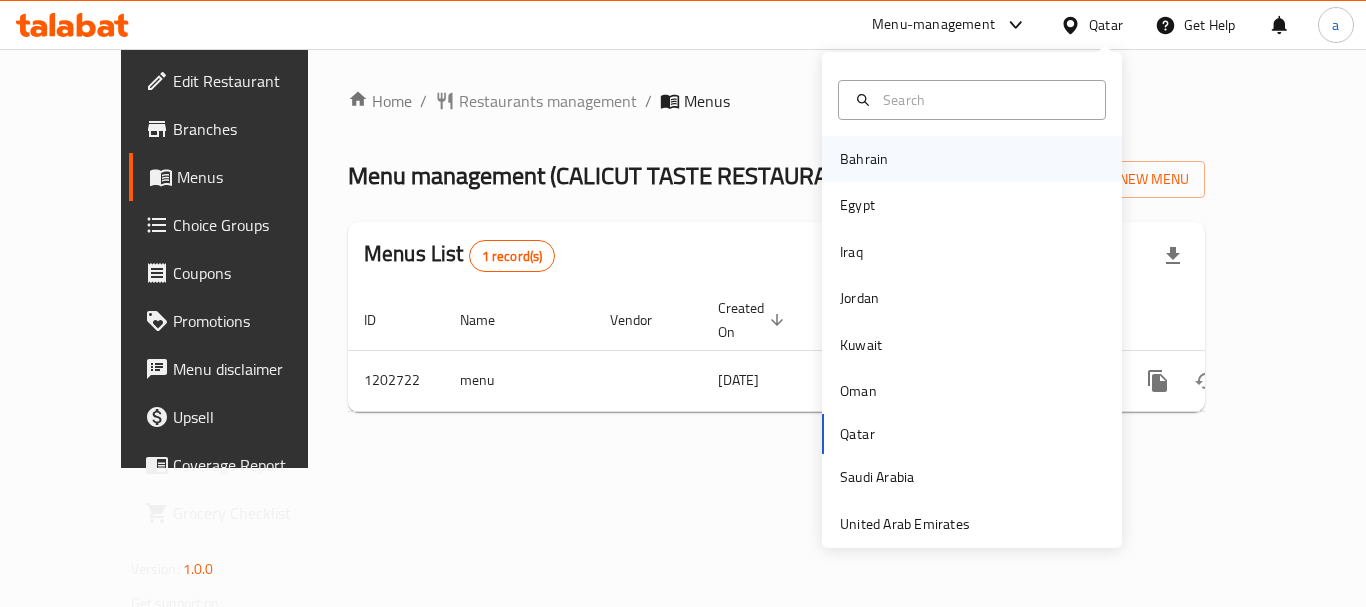 click on "Bahrain" at bounding box center [972, 159] 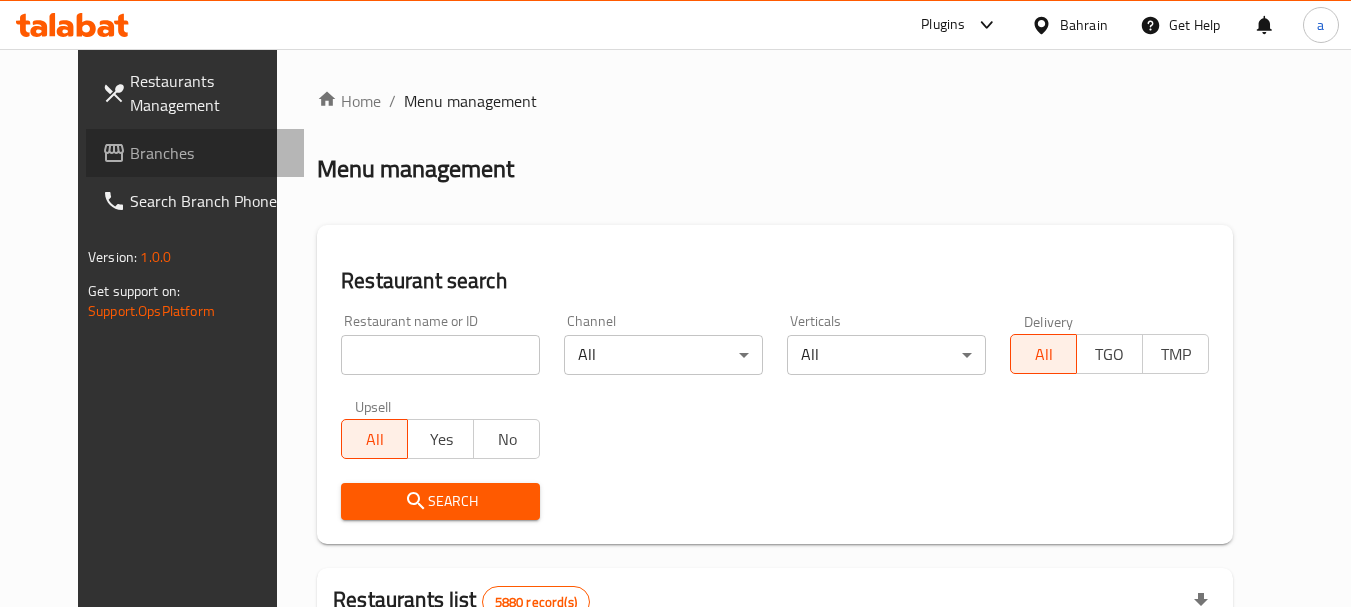 click on "Branches" at bounding box center (209, 153) 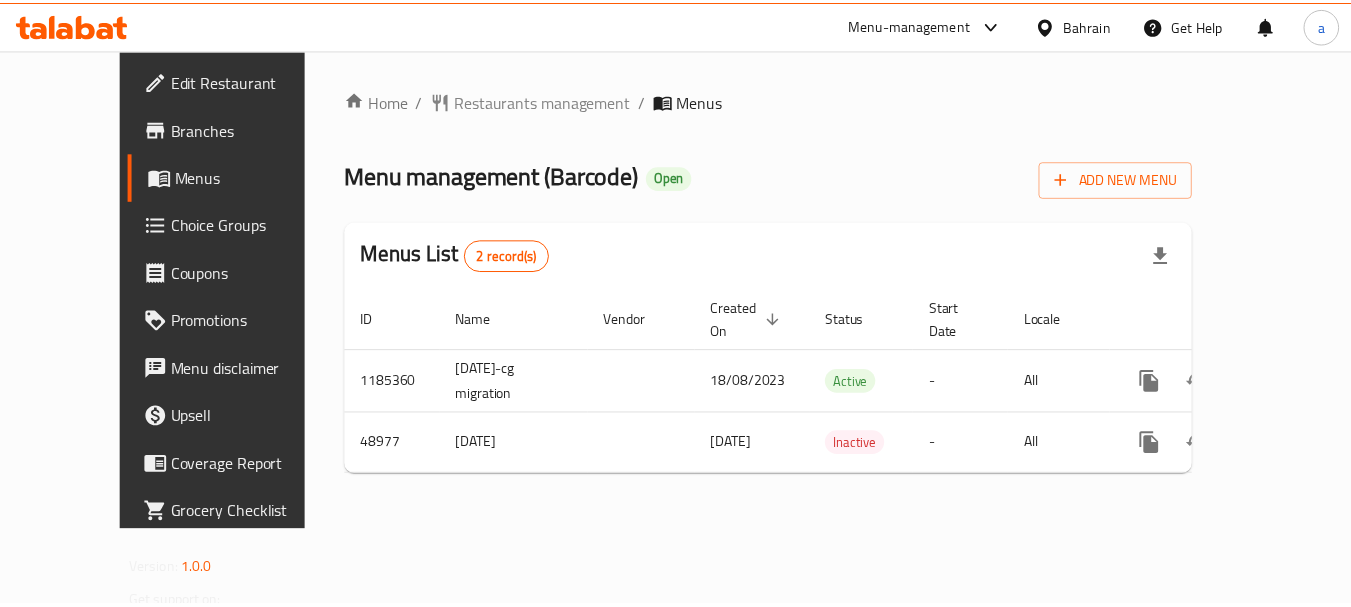 scroll, scrollTop: 0, scrollLeft: 0, axis: both 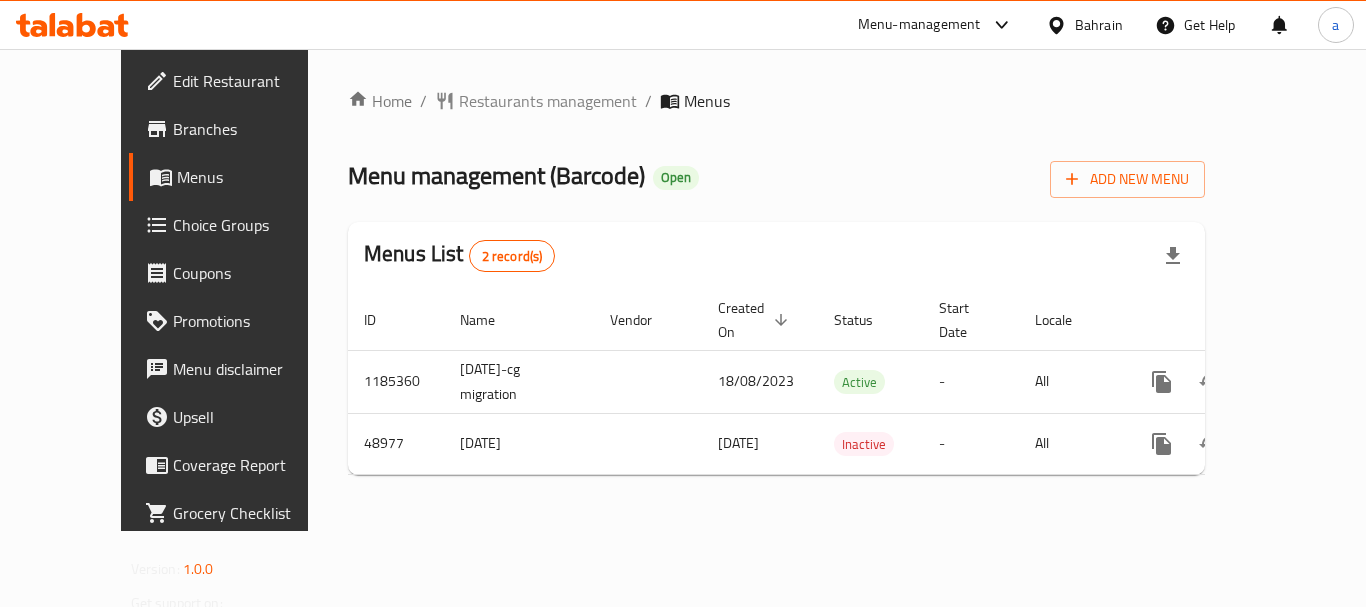 click on "Bahrain" at bounding box center (1099, 25) 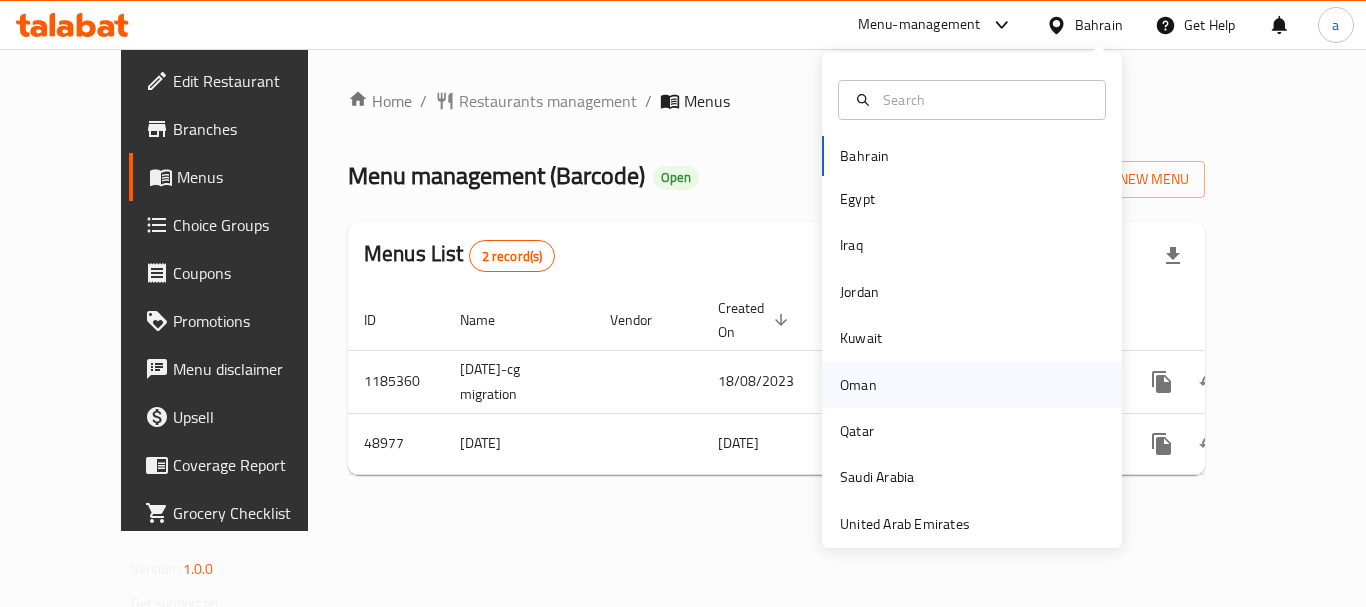 click on "Oman" at bounding box center [858, 385] 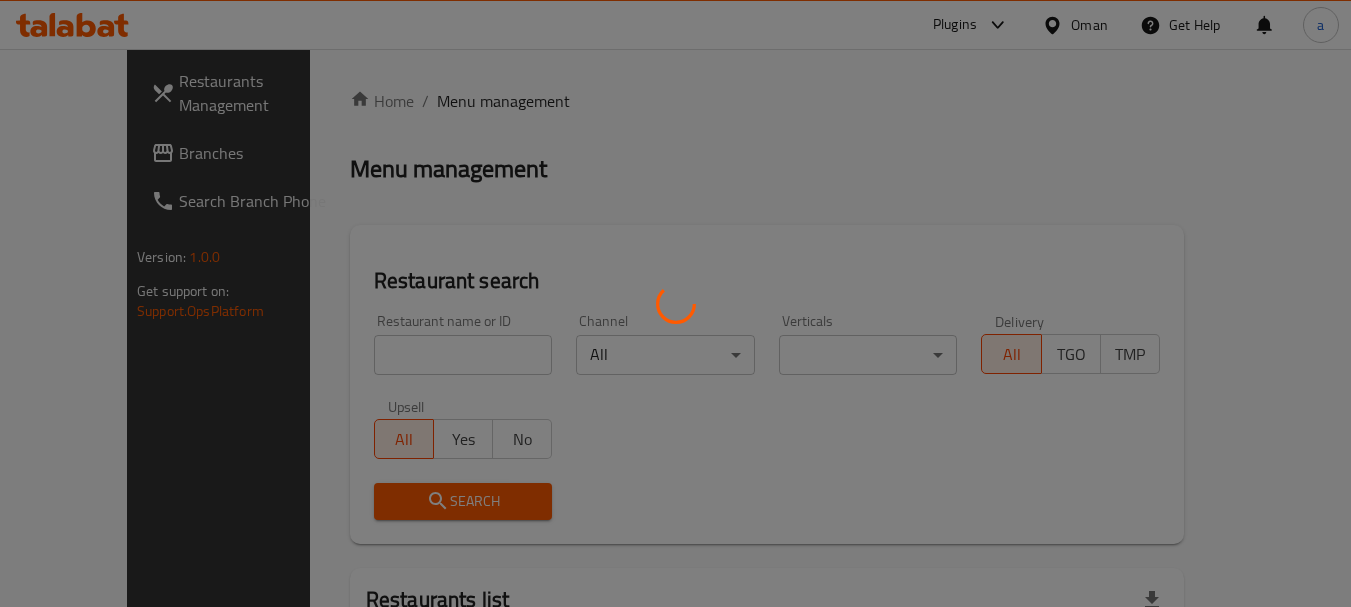 click at bounding box center (675, 303) 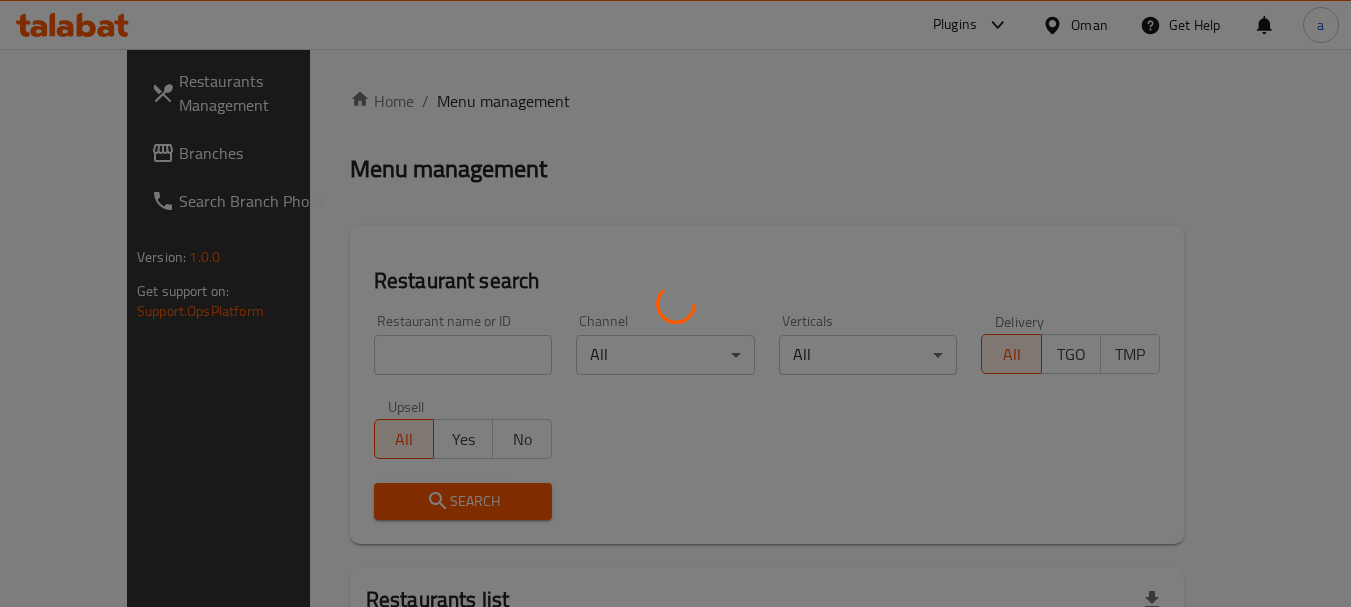 click at bounding box center [675, 303] 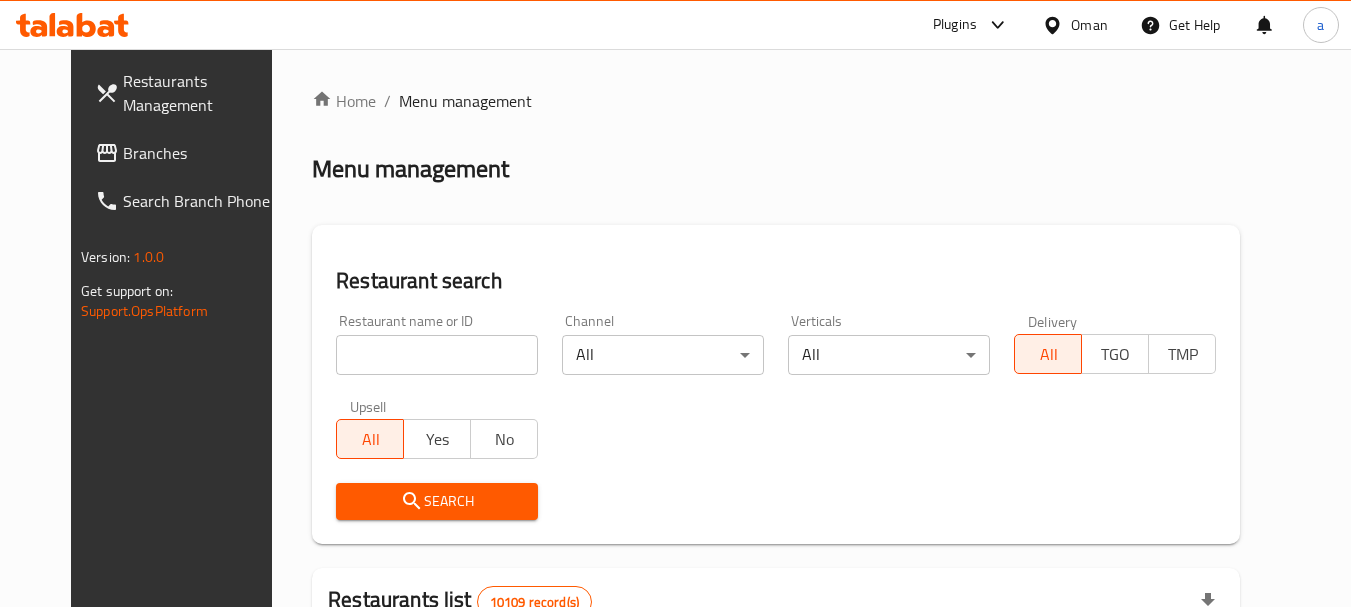 click on "Oman" at bounding box center [1089, 25] 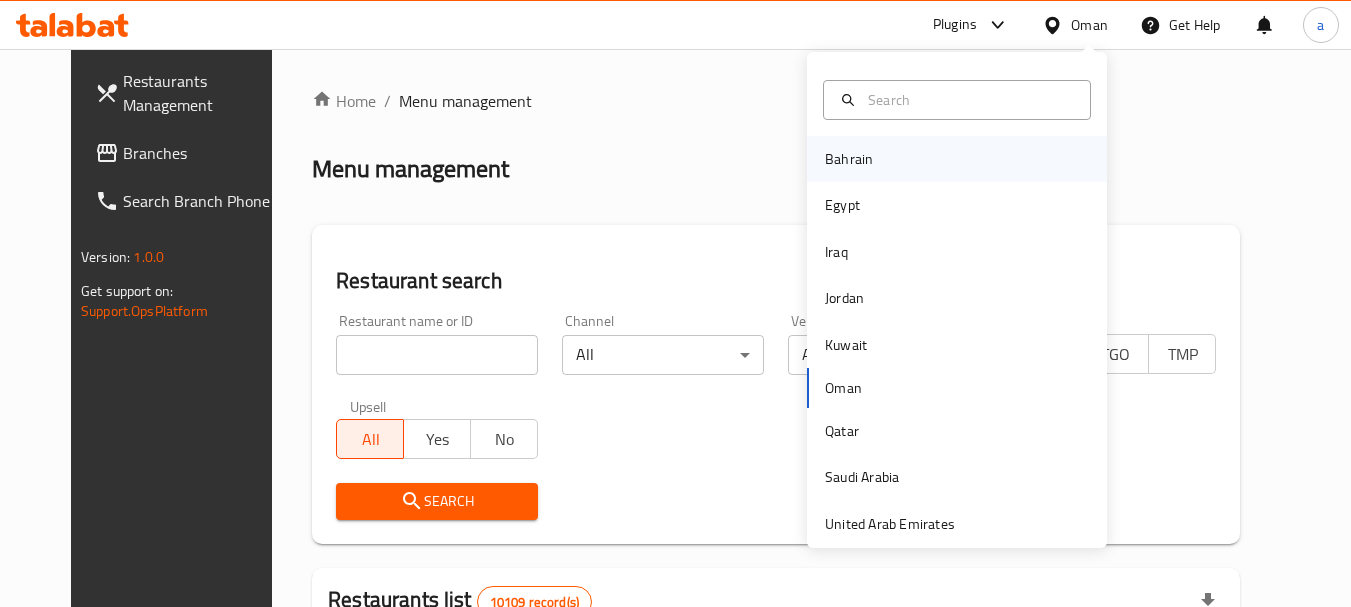 click on "Bahrain" at bounding box center [849, 159] 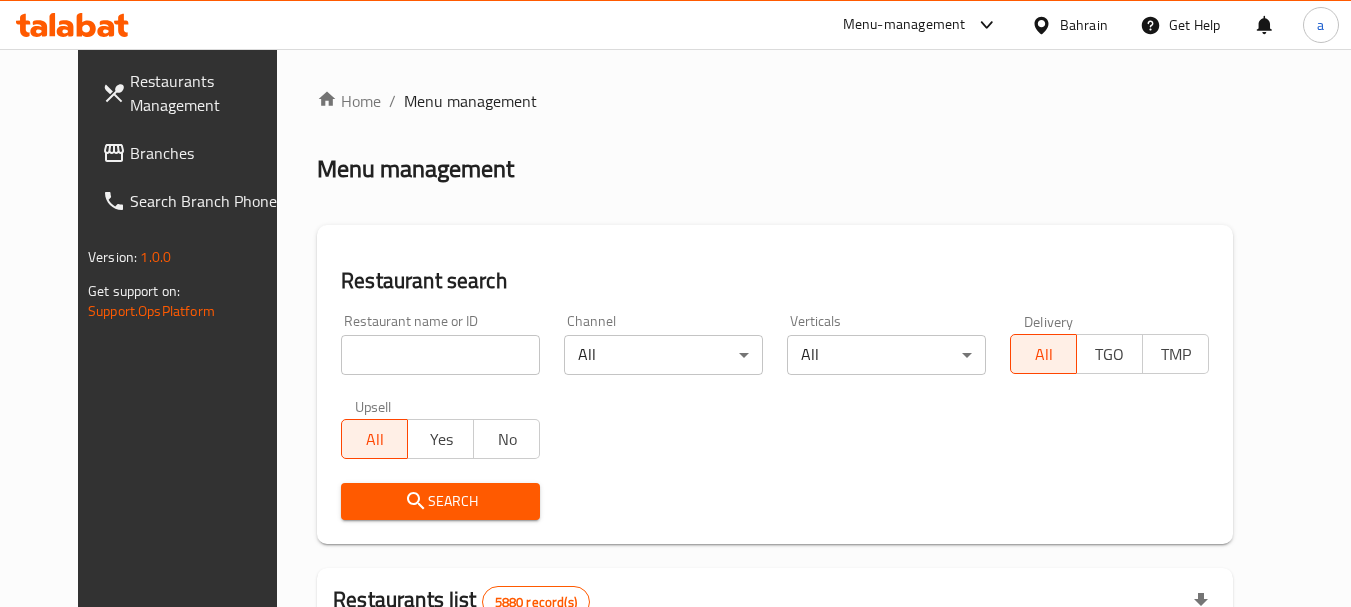 click on "Search" at bounding box center (775, 501) 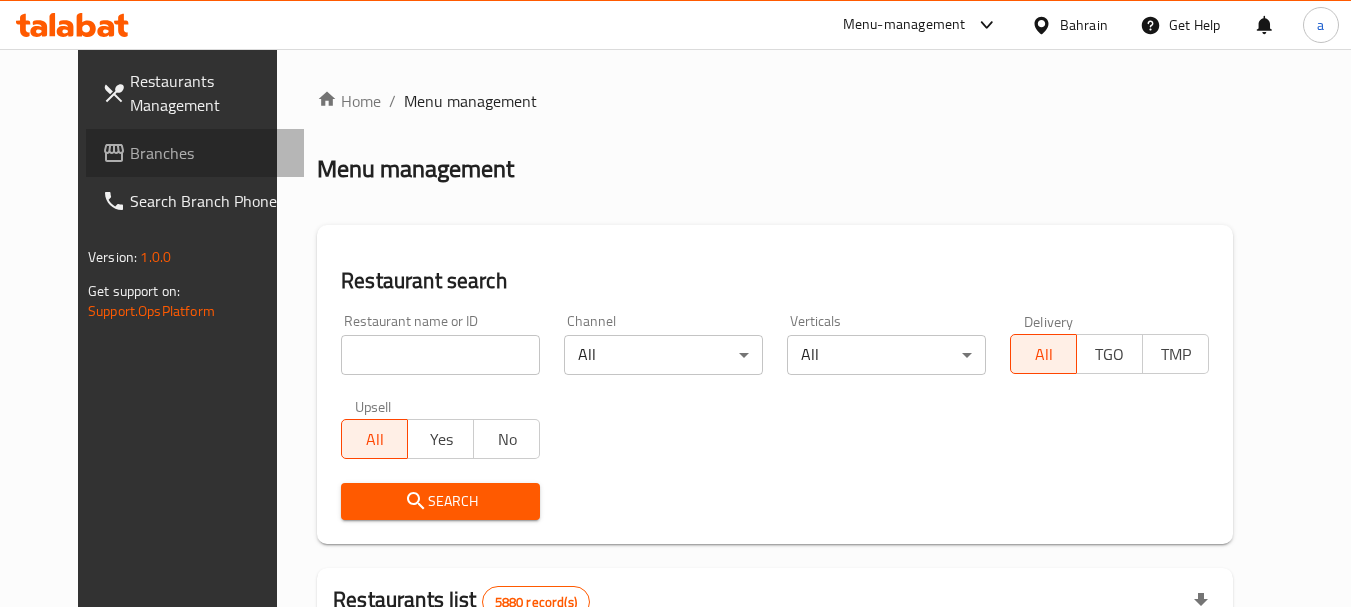 click on "Branches" at bounding box center [209, 153] 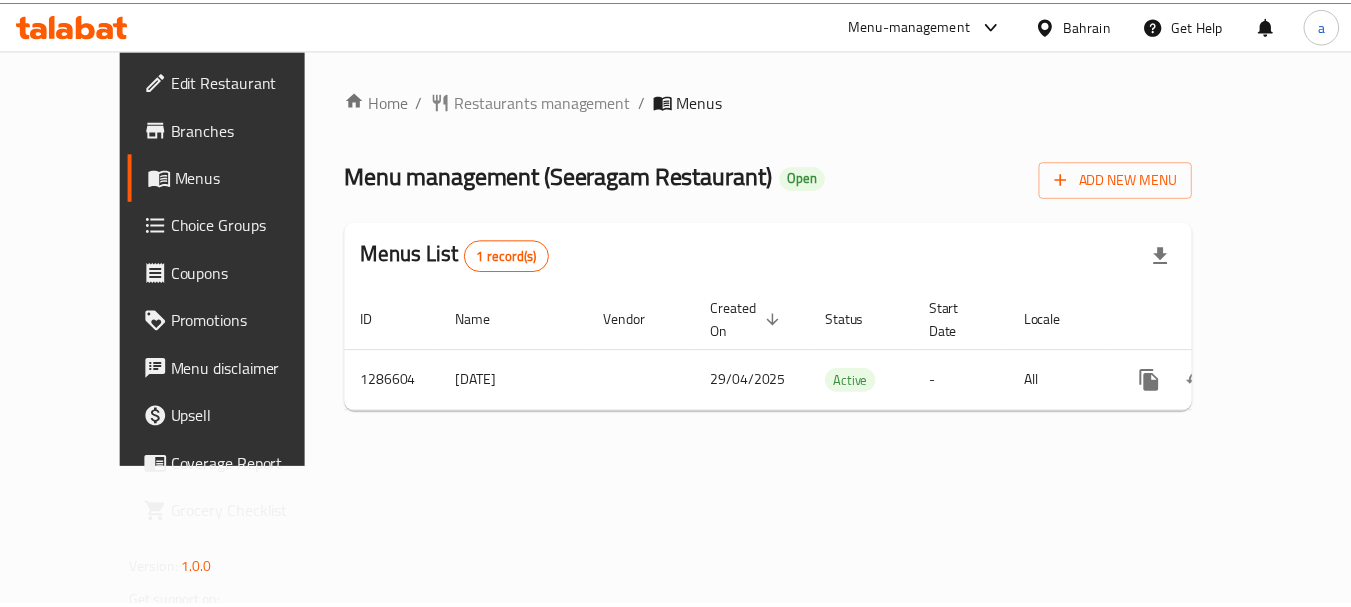 scroll, scrollTop: 0, scrollLeft: 0, axis: both 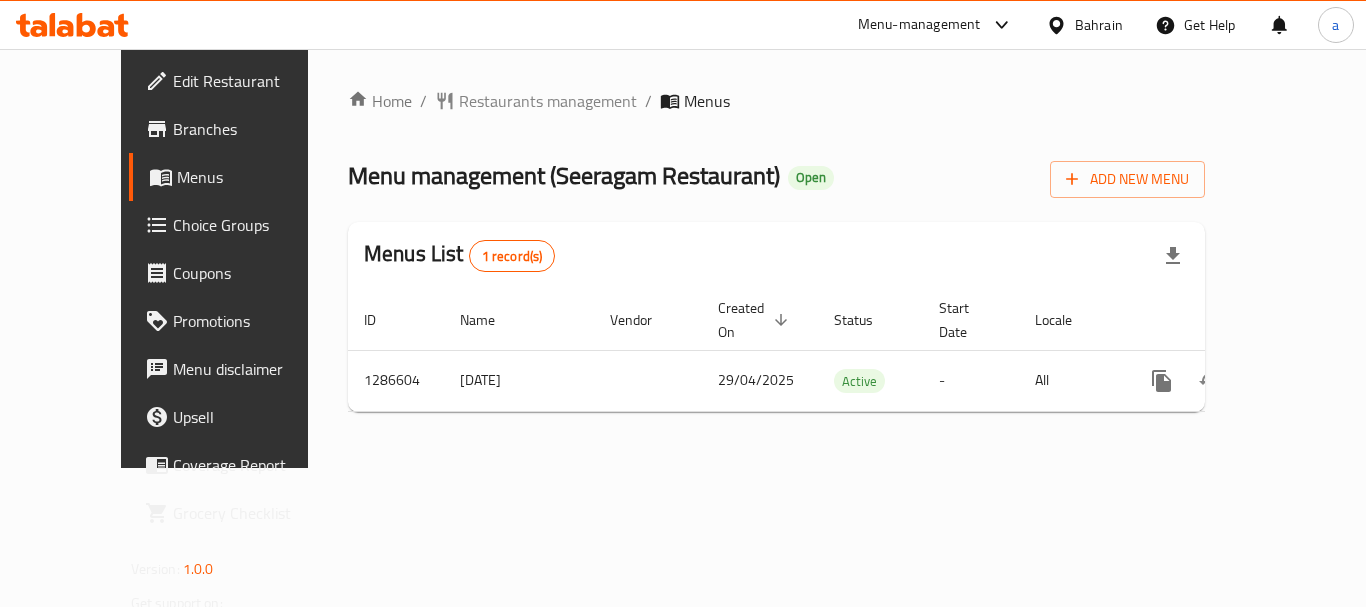 click on "Bahrain" at bounding box center (1084, 25) 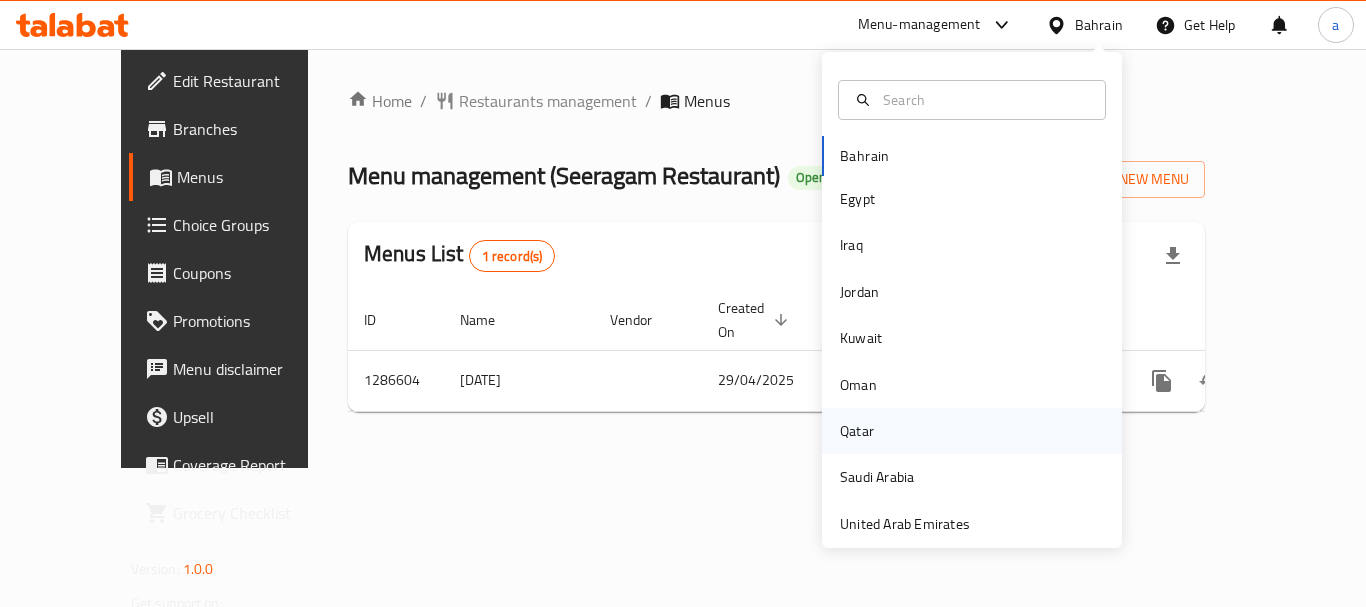 click on "Qatar" at bounding box center [857, 431] 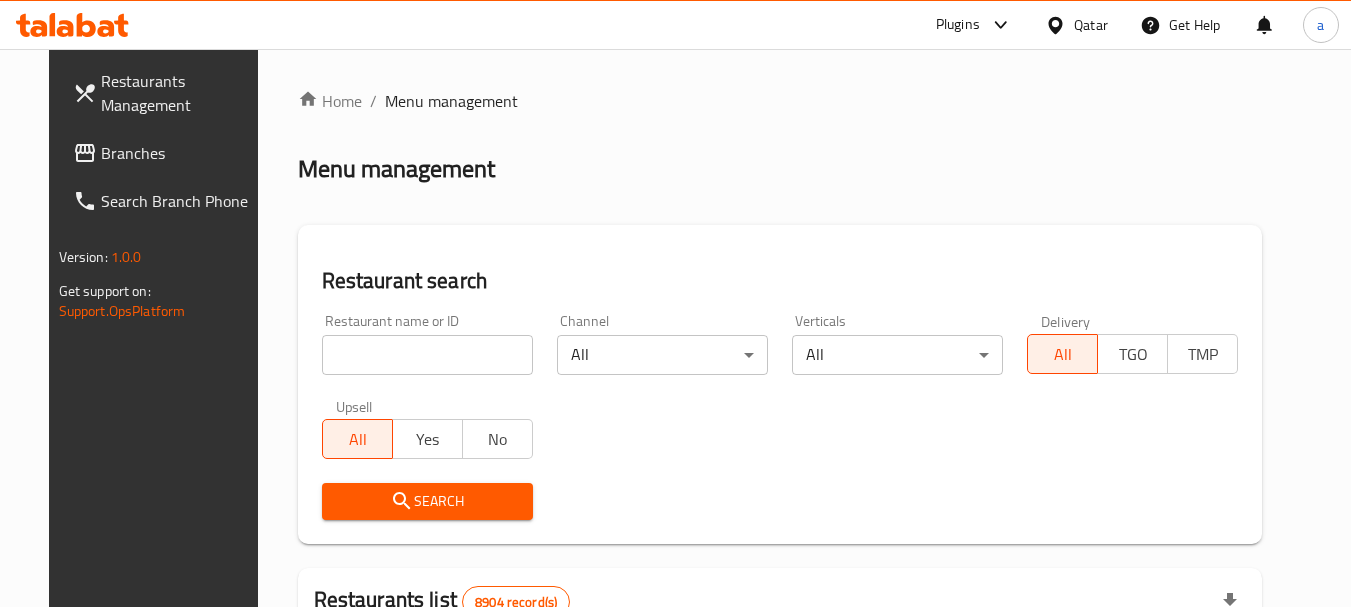 click 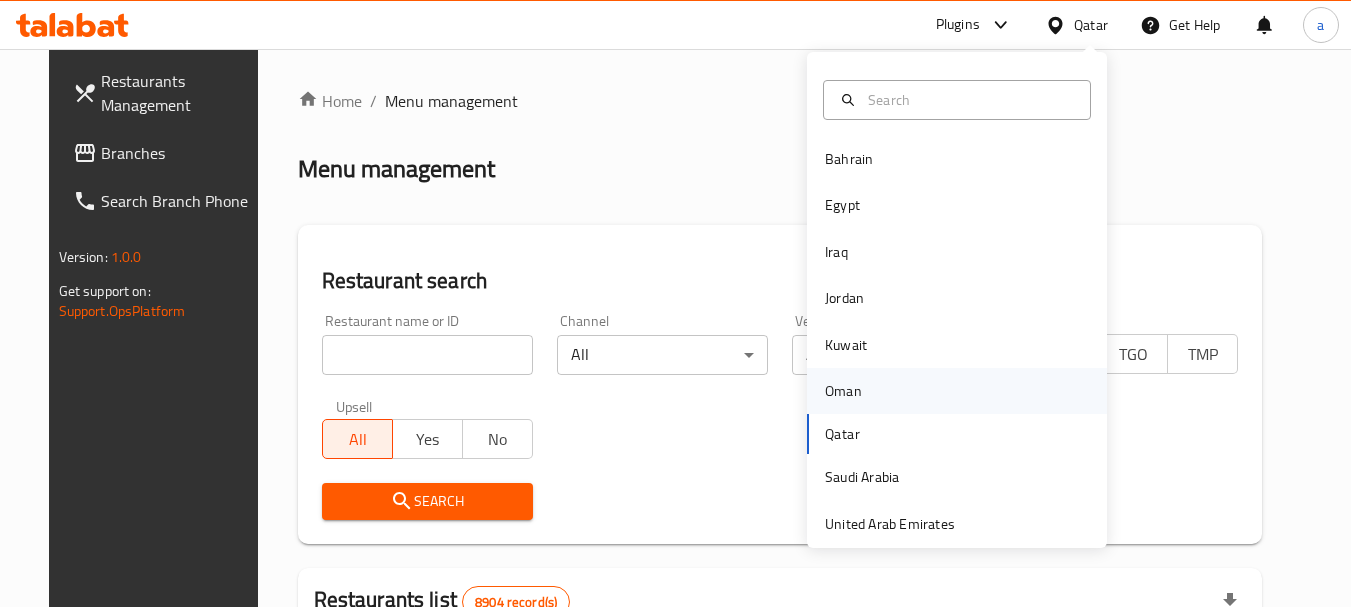 click on "Oman" at bounding box center (843, 391) 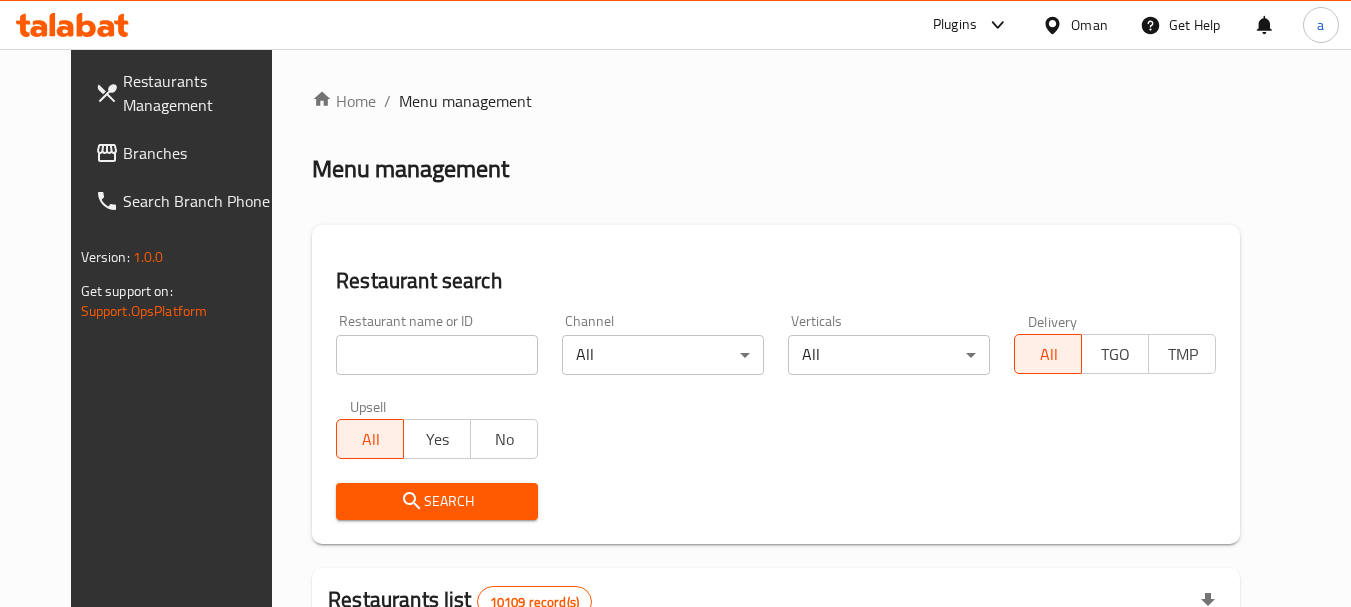 click on "Branches" at bounding box center [202, 153] 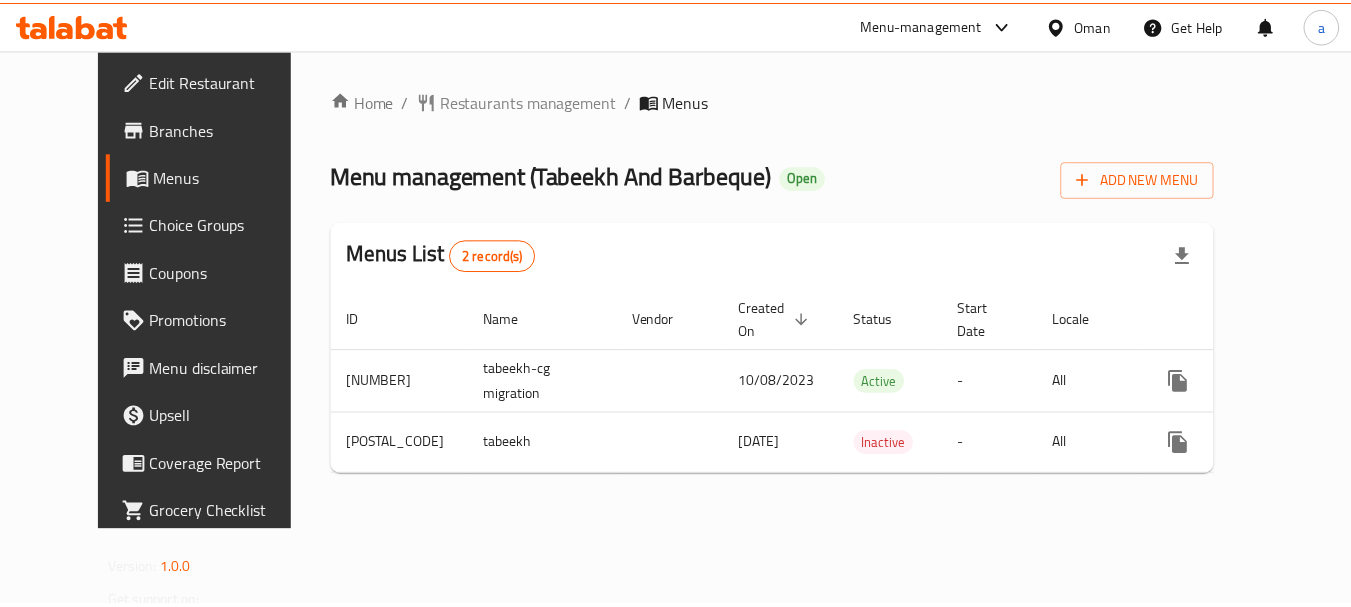 scroll, scrollTop: 0, scrollLeft: 0, axis: both 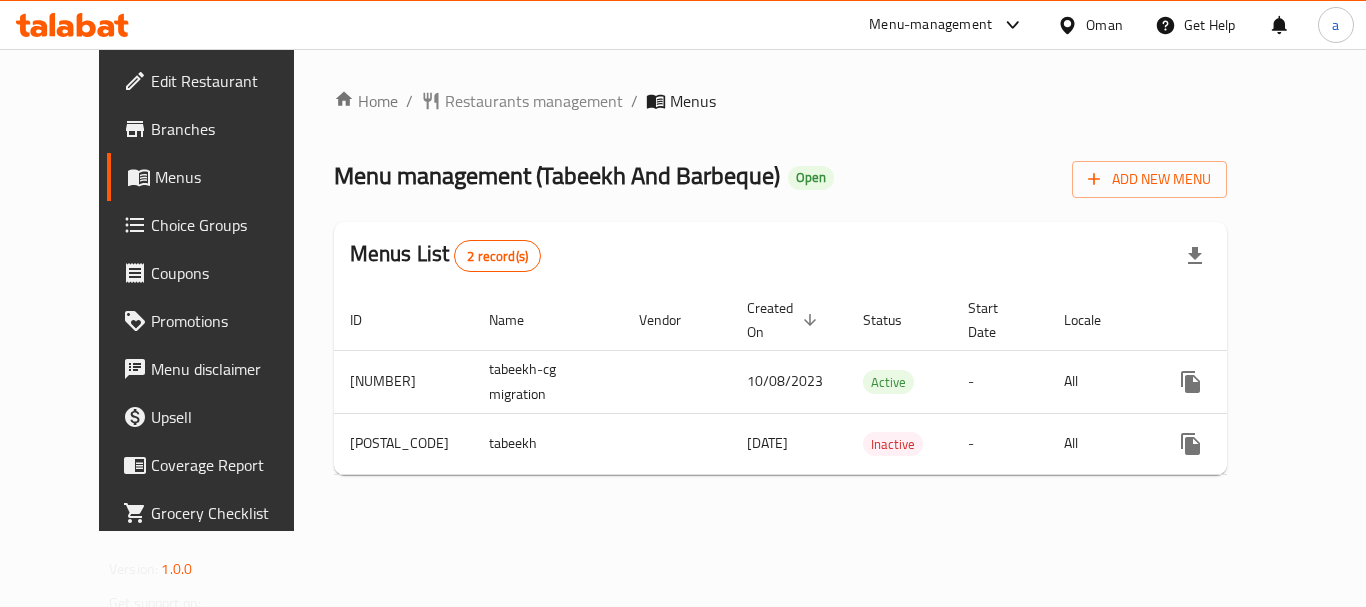 click on "Oman" at bounding box center [1104, 25] 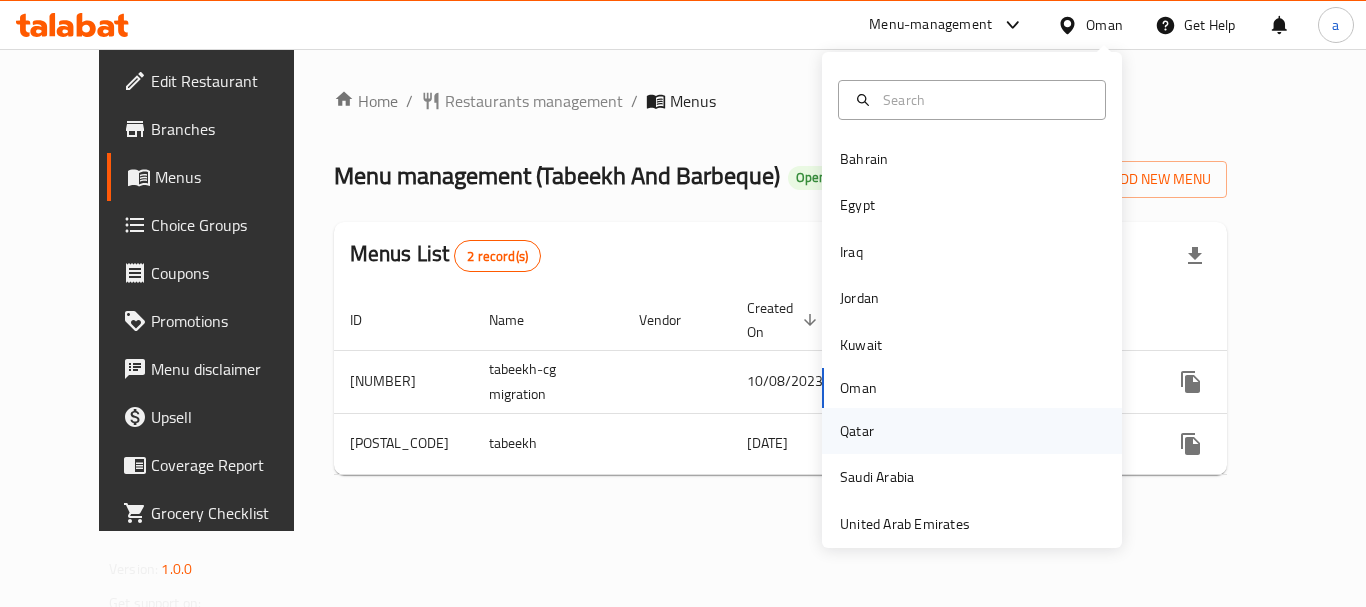 click on "Qatar" at bounding box center (972, 431) 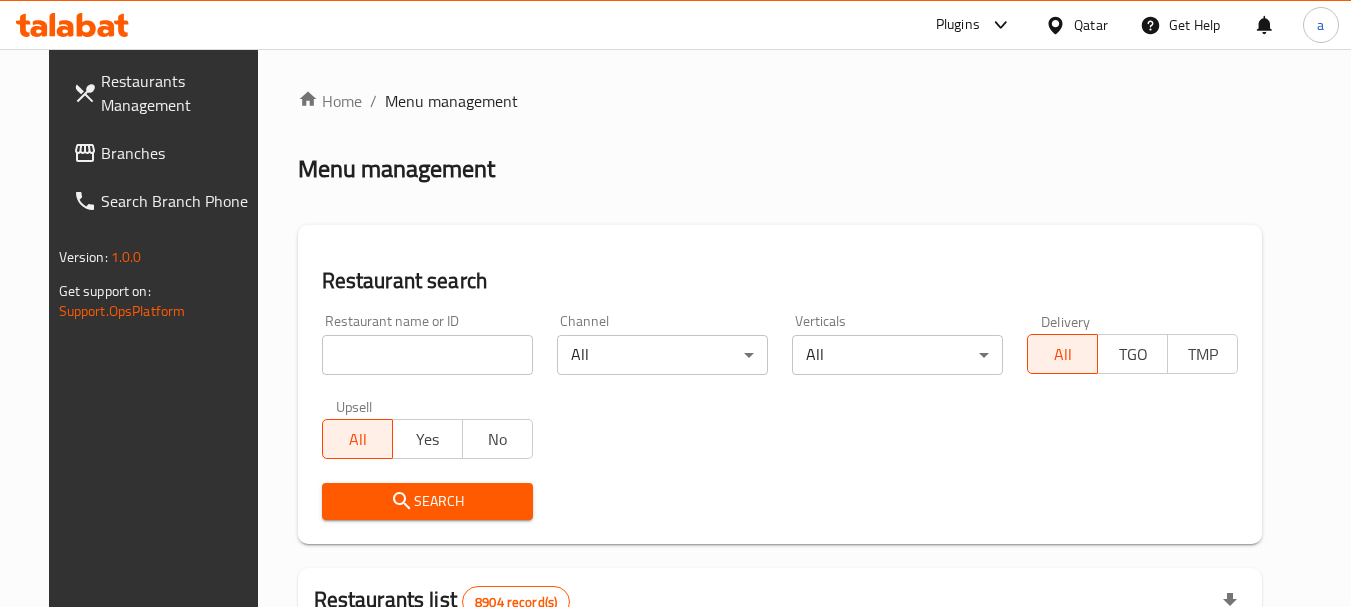 click on "Qatar" at bounding box center [1091, 25] 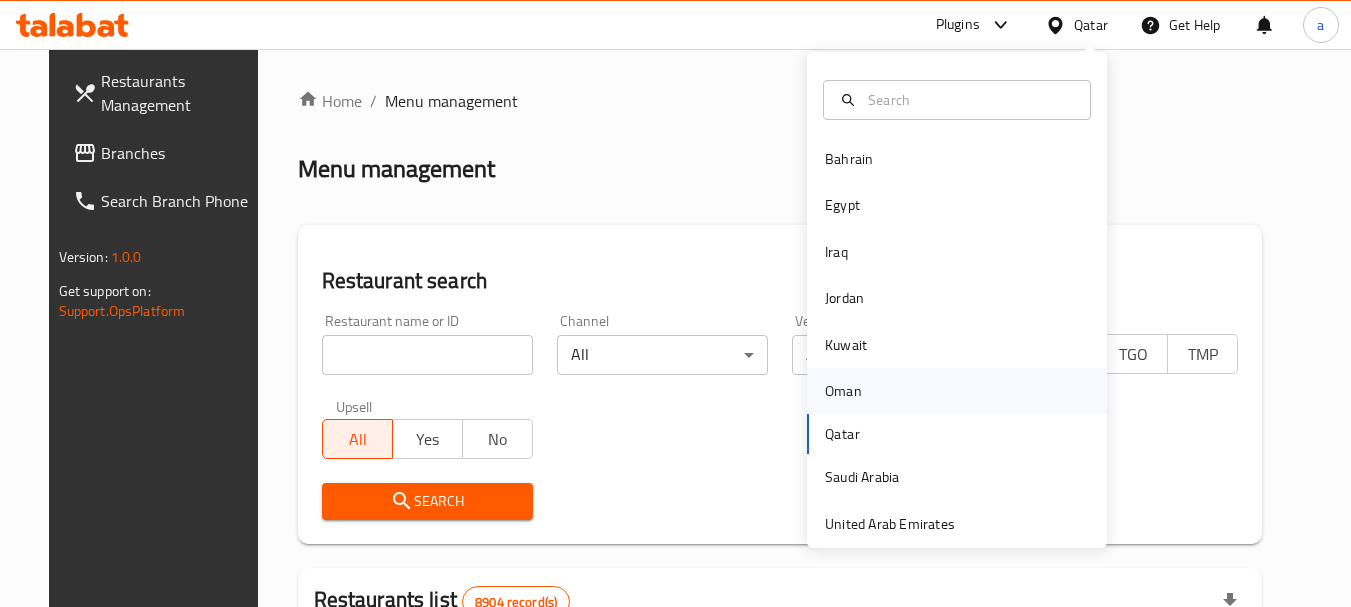 click on "Oman" at bounding box center (843, 391) 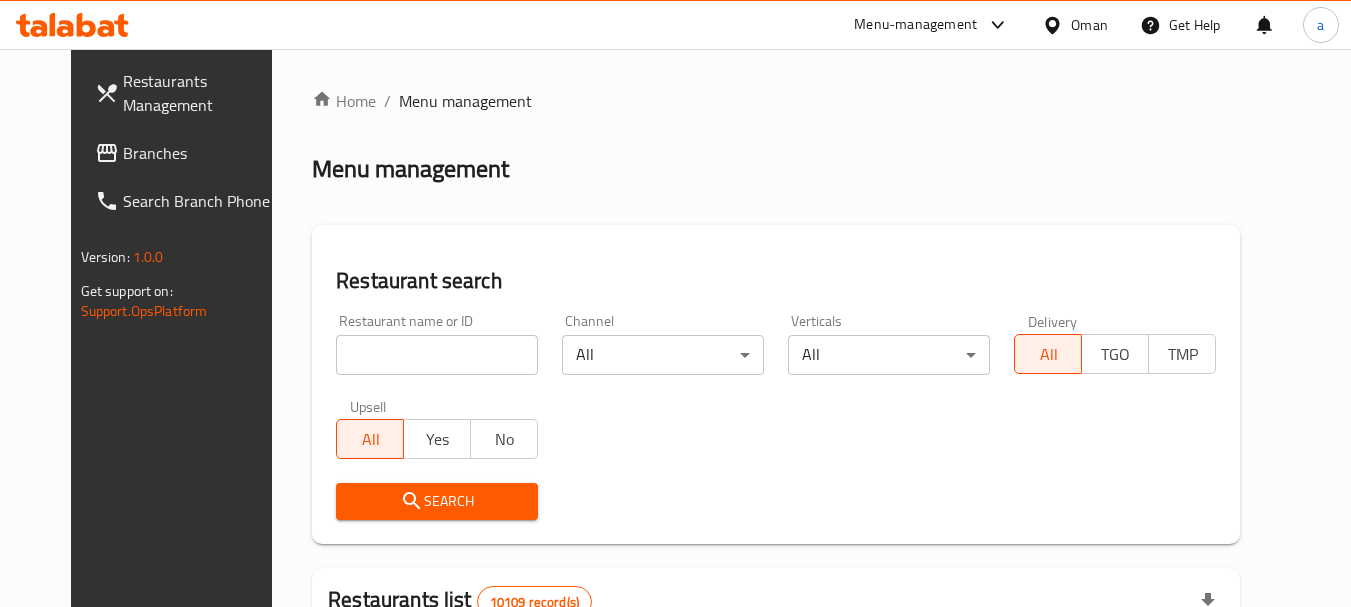 click on "Branches" at bounding box center (202, 153) 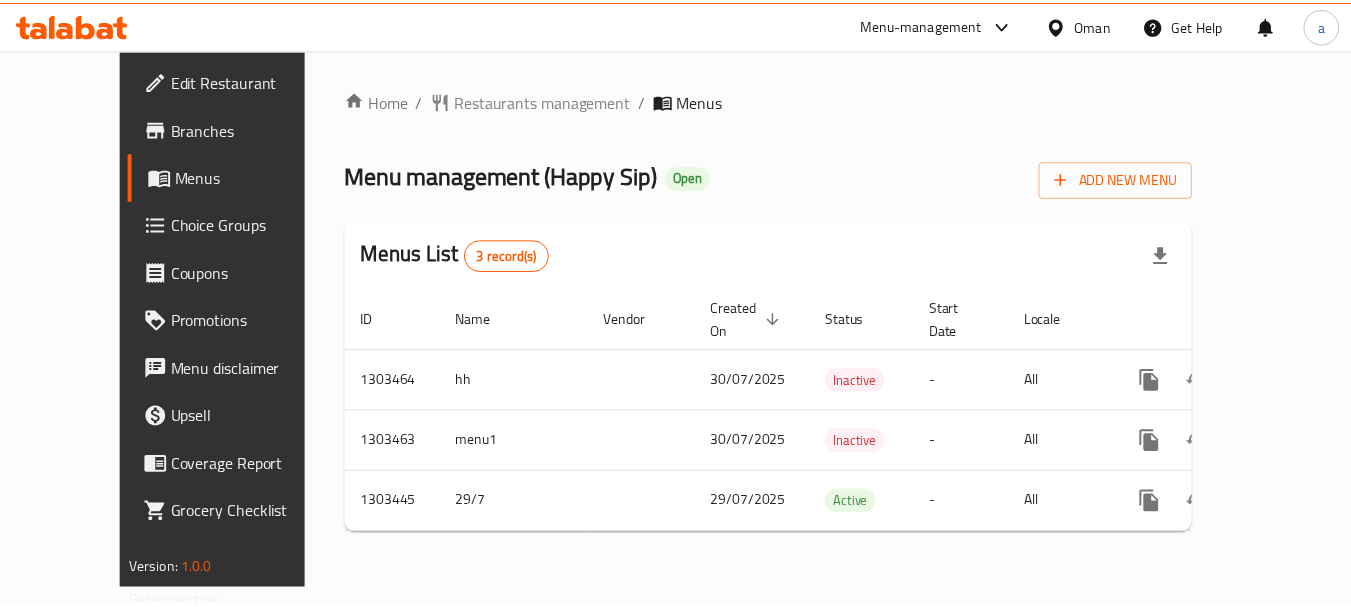 scroll, scrollTop: 0, scrollLeft: 0, axis: both 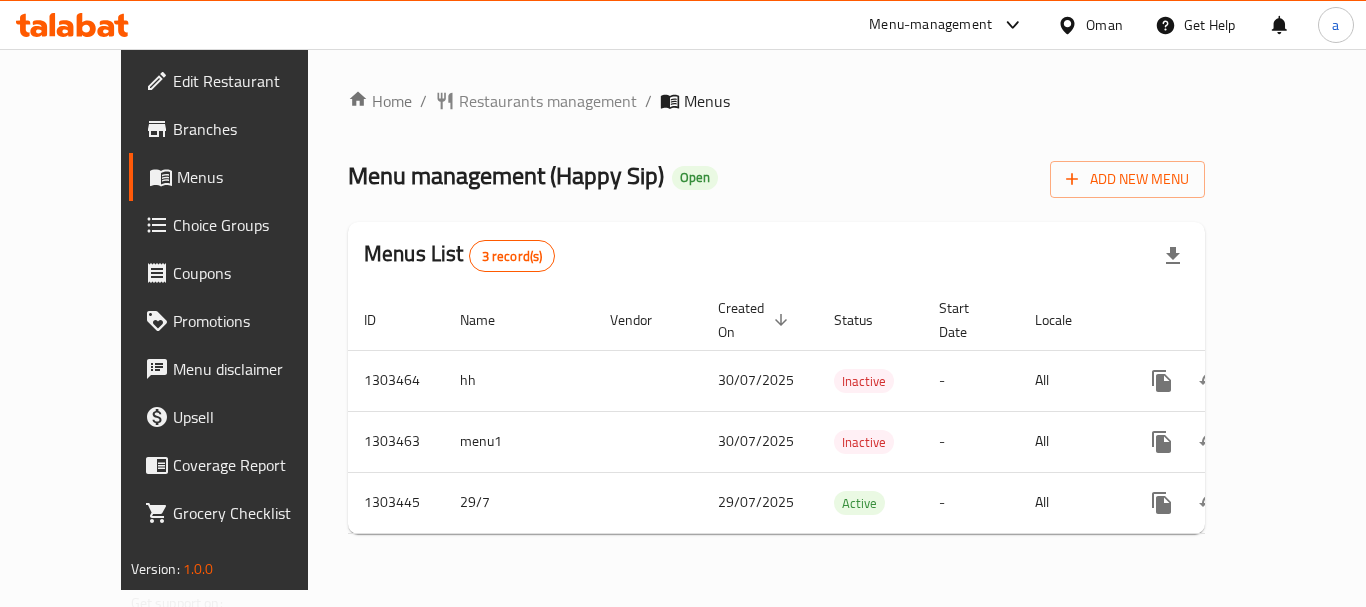 click on "Oman" at bounding box center (1104, 25) 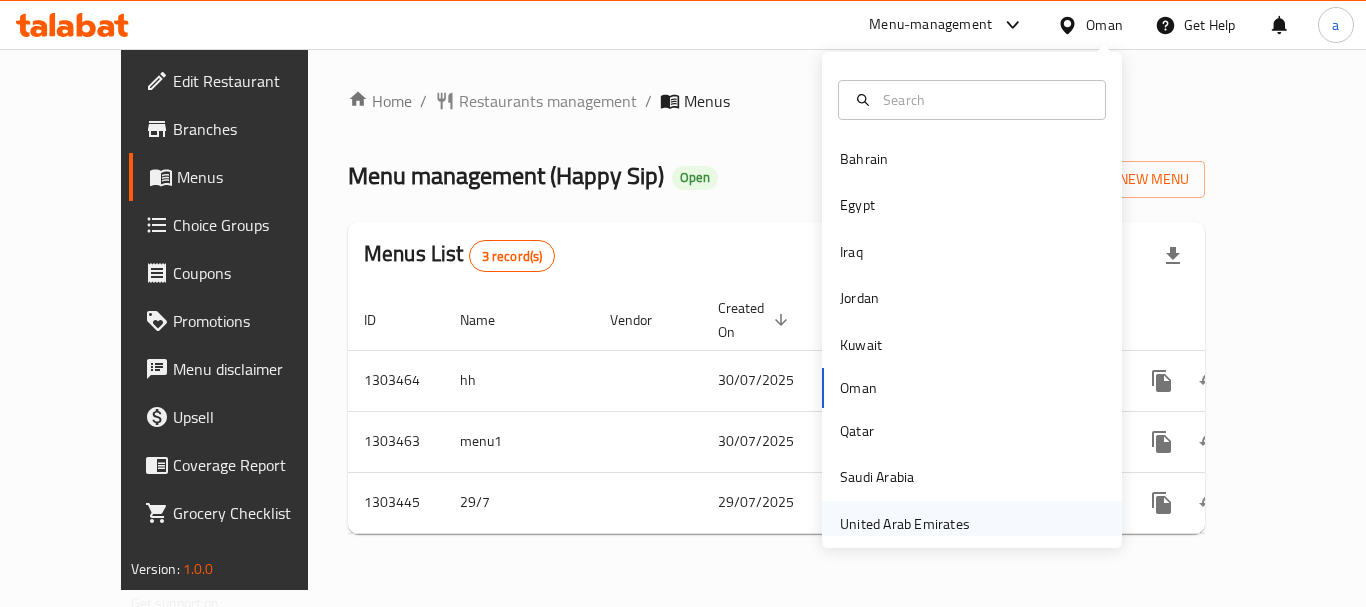 click on "United Arab Emirates" at bounding box center [905, 524] 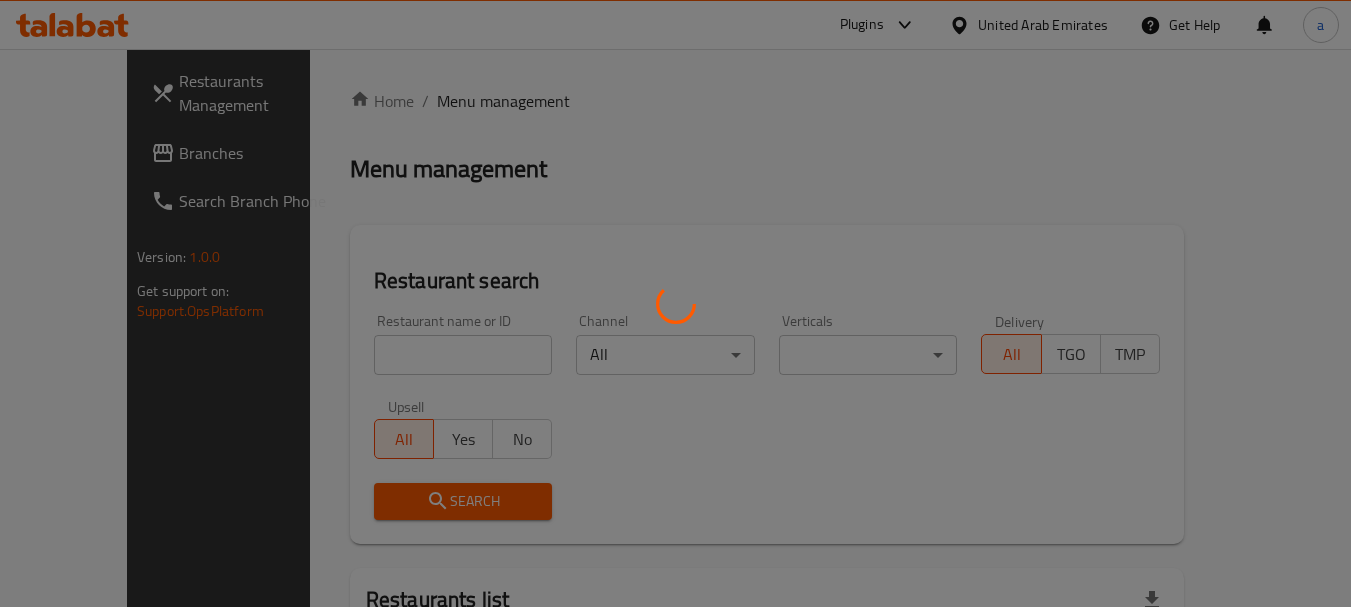 click at bounding box center (675, 303) 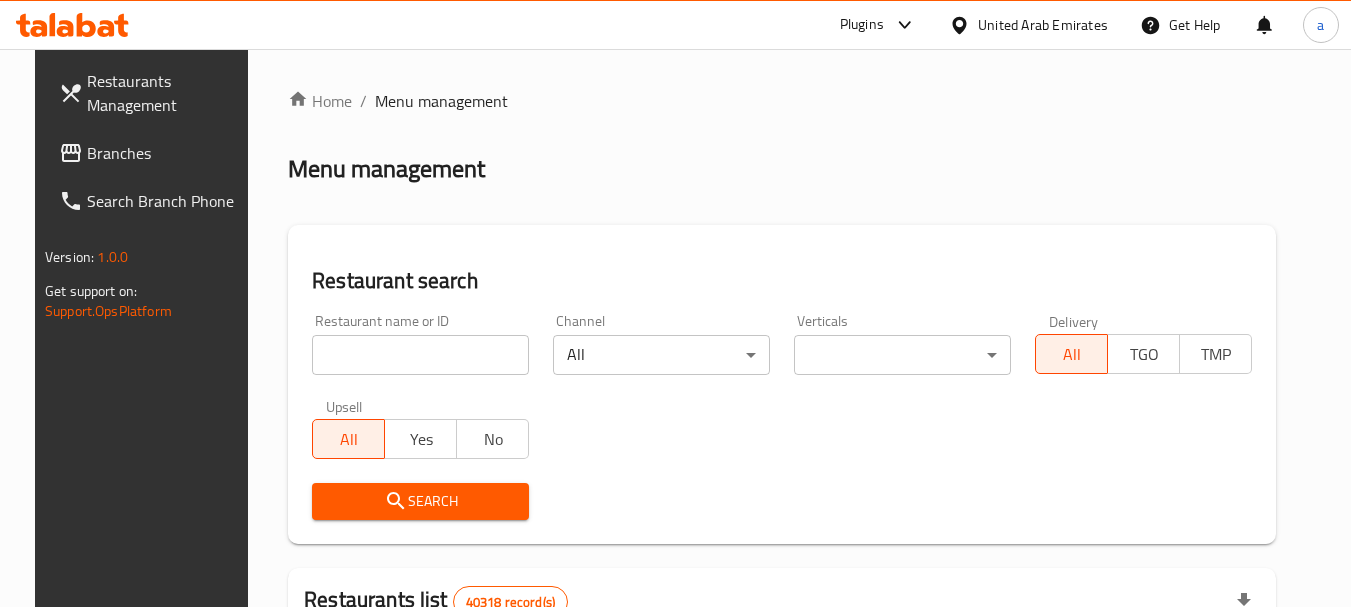 click on "Branches" at bounding box center (166, 153) 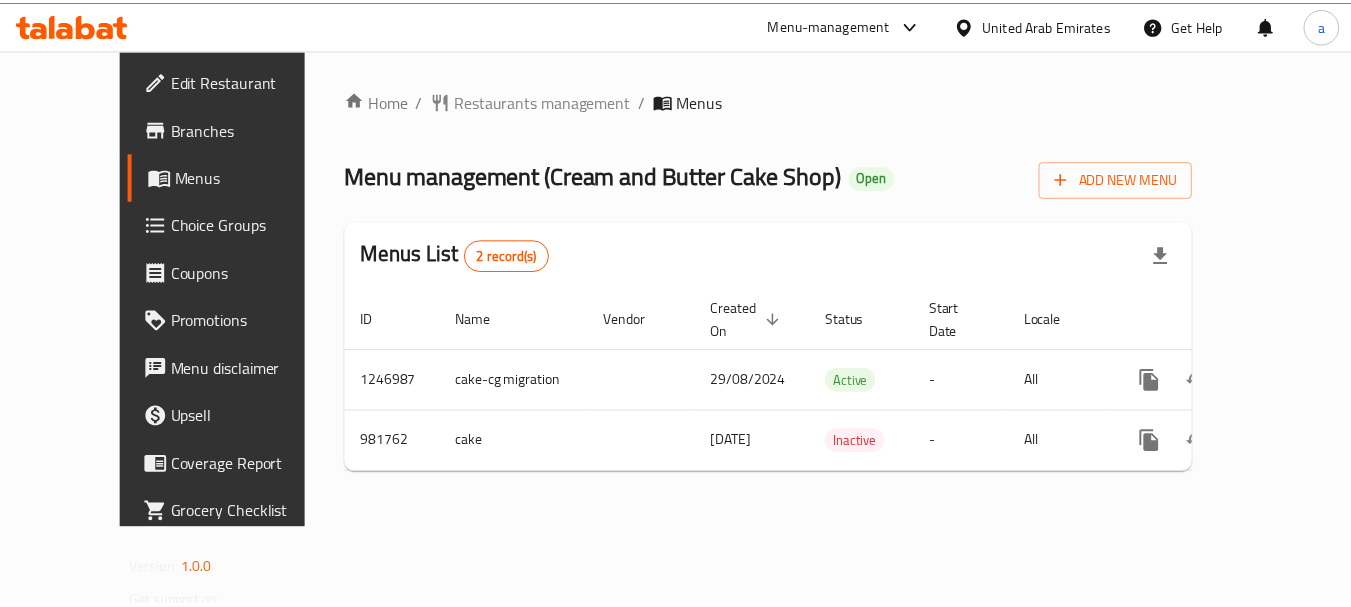 scroll, scrollTop: 0, scrollLeft: 0, axis: both 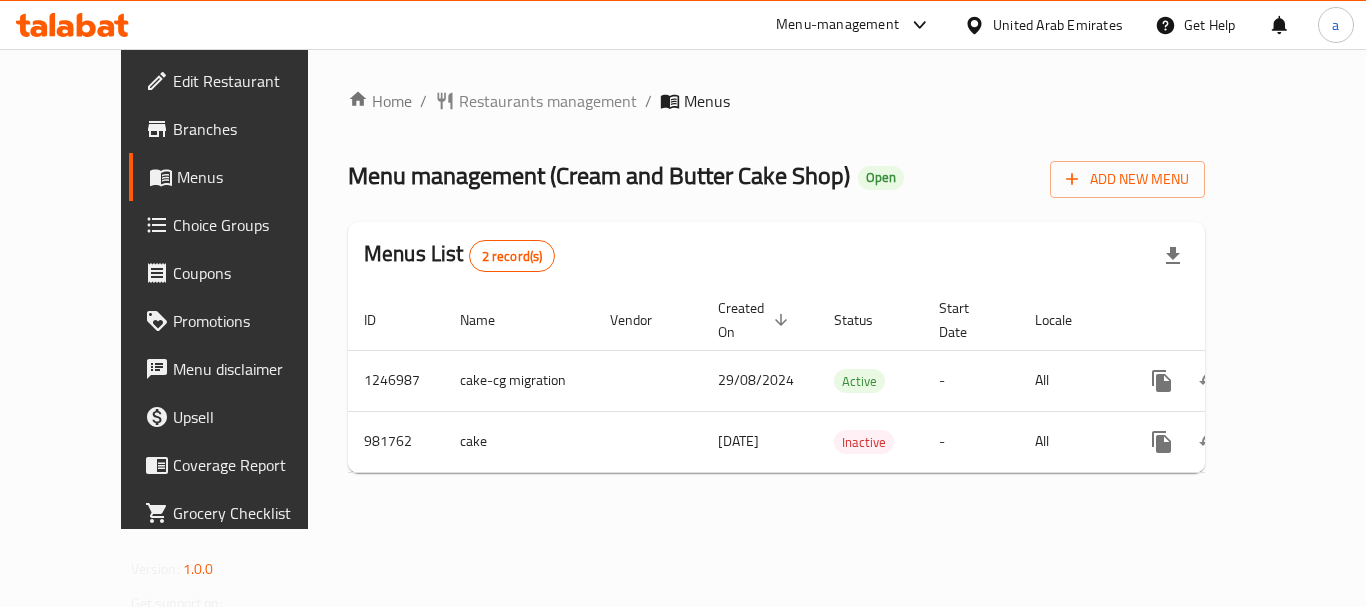 click on "United Arab Emirates" at bounding box center (1058, 25) 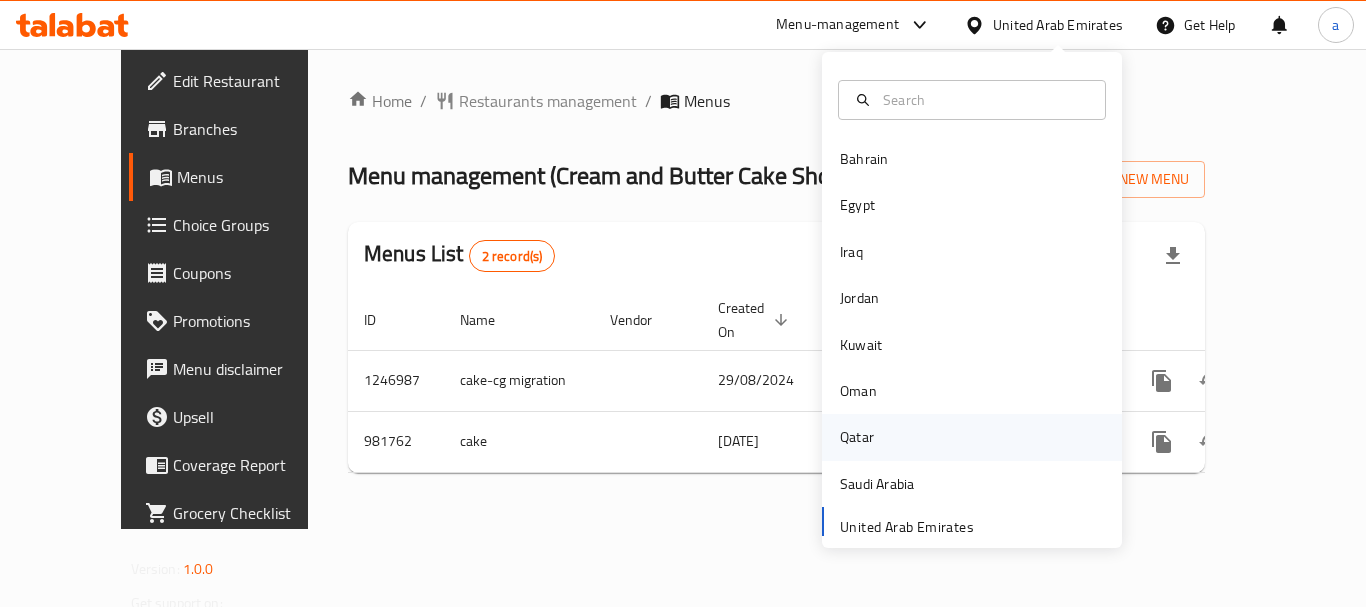 click on "Qatar" at bounding box center [857, 437] 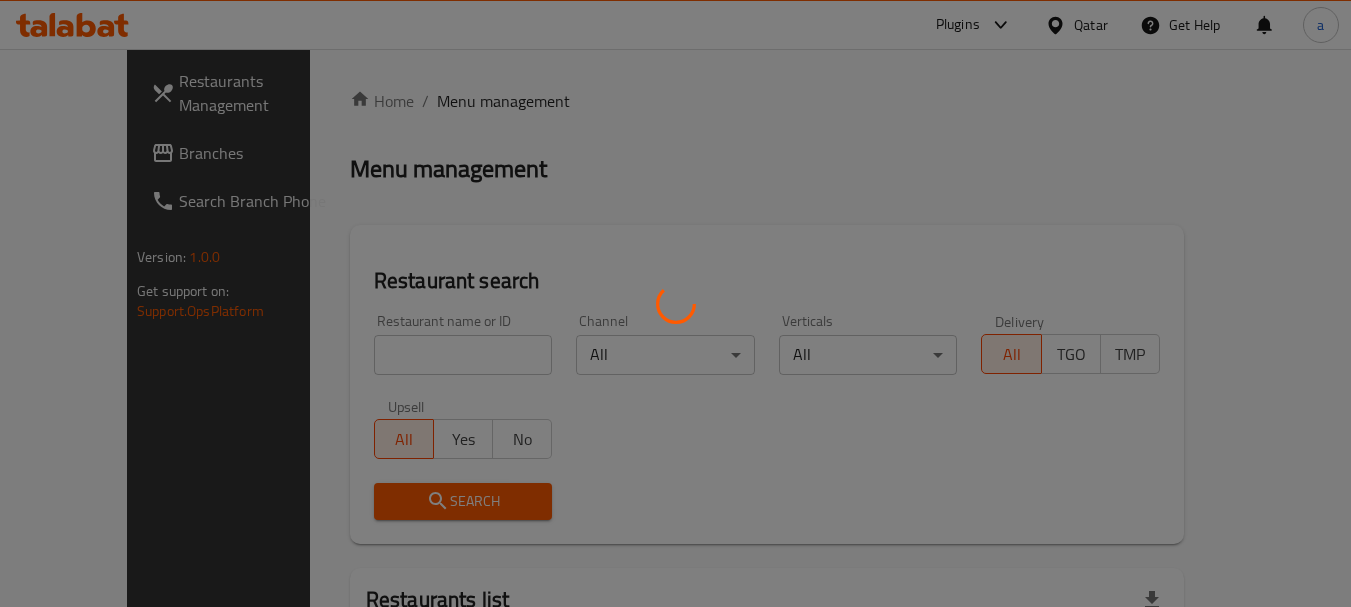 click at bounding box center (675, 303) 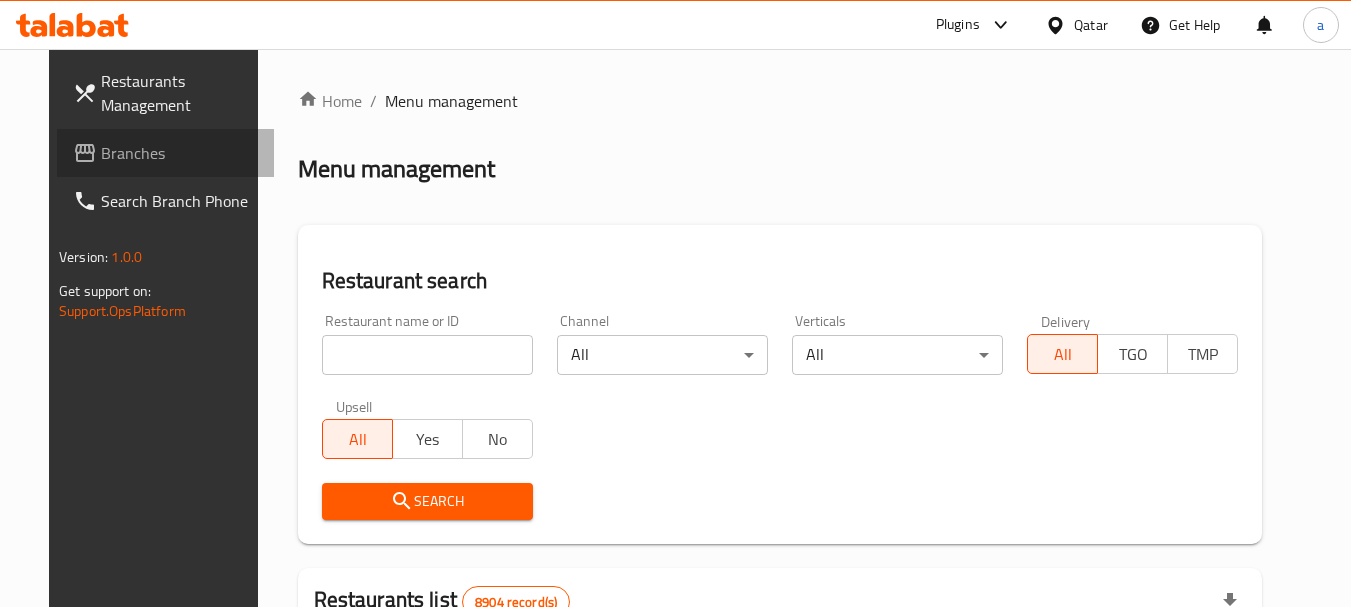 click on "Branches" at bounding box center (180, 153) 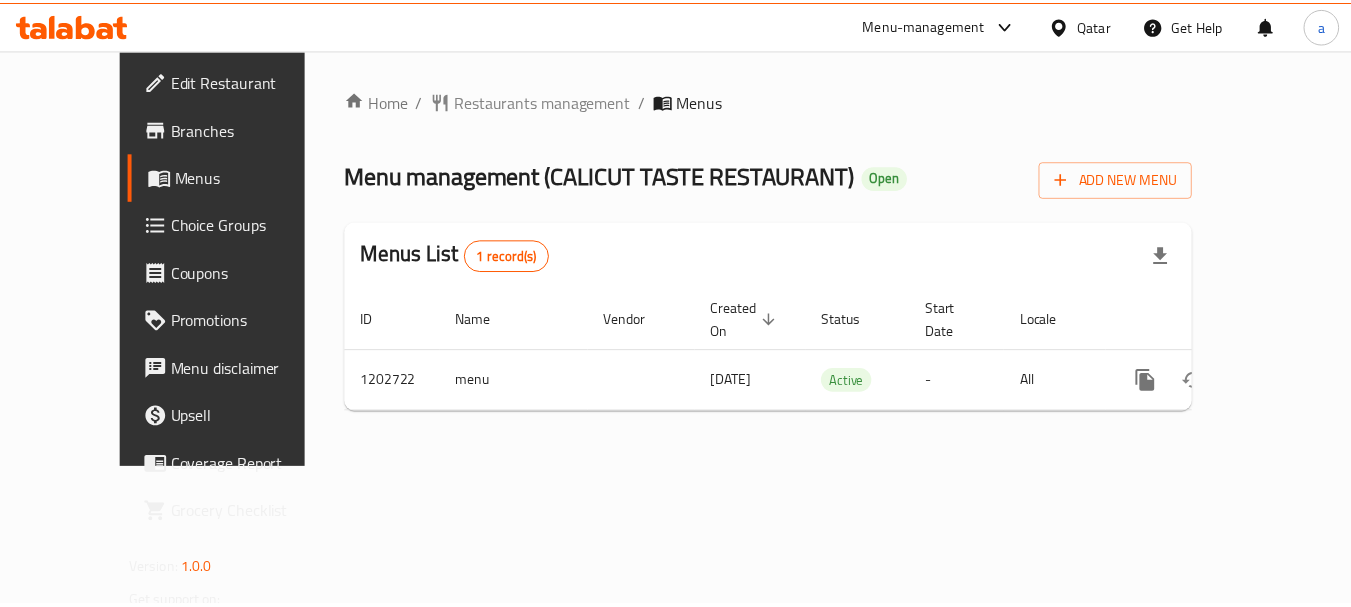scroll, scrollTop: 0, scrollLeft: 0, axis: both 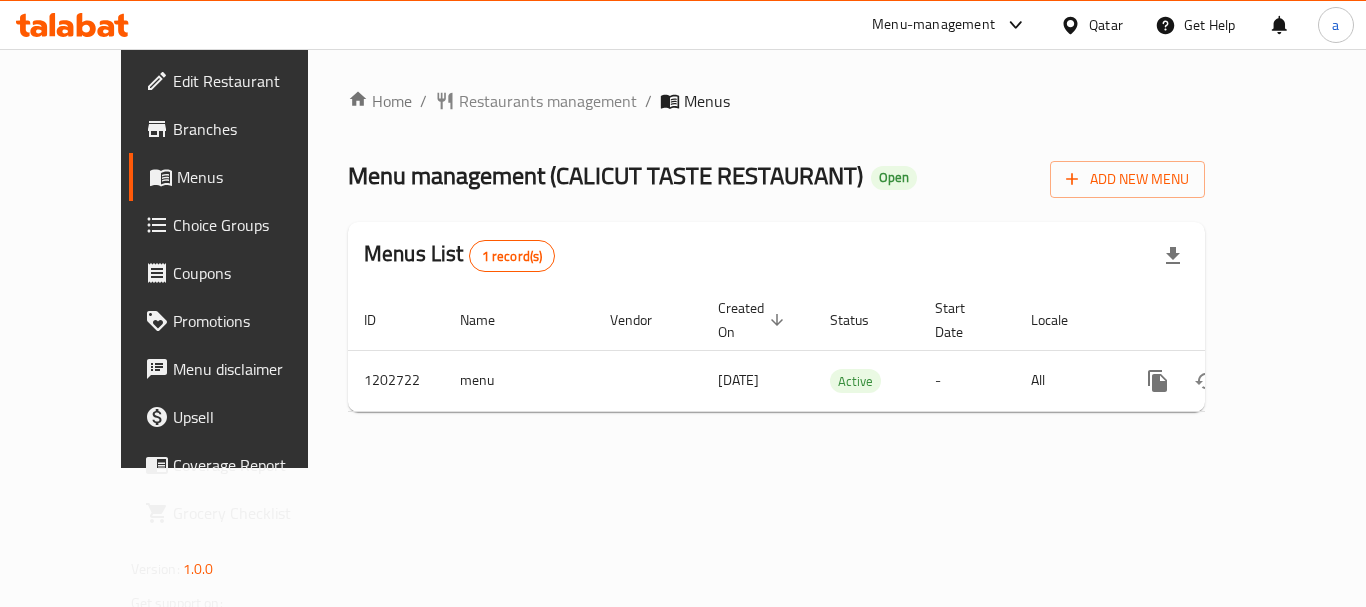 click on "Qatar" at bounding box center [1106, 25] 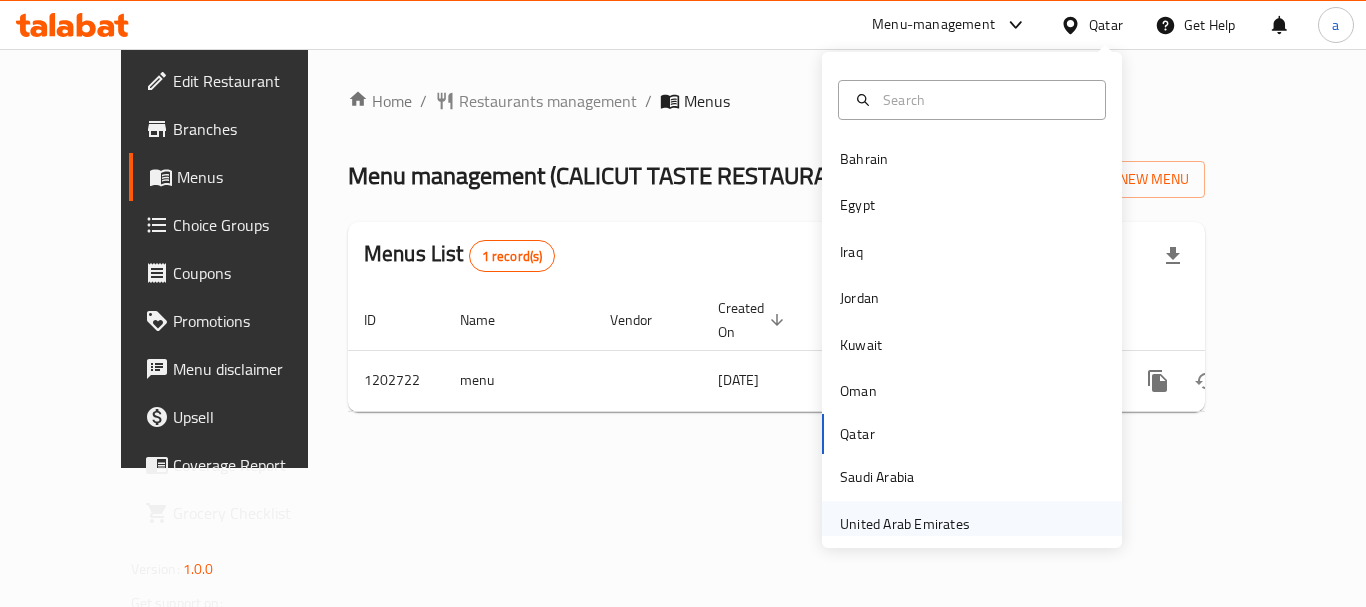 click on "United Arab Emirates" at bounding box center (905, 524) 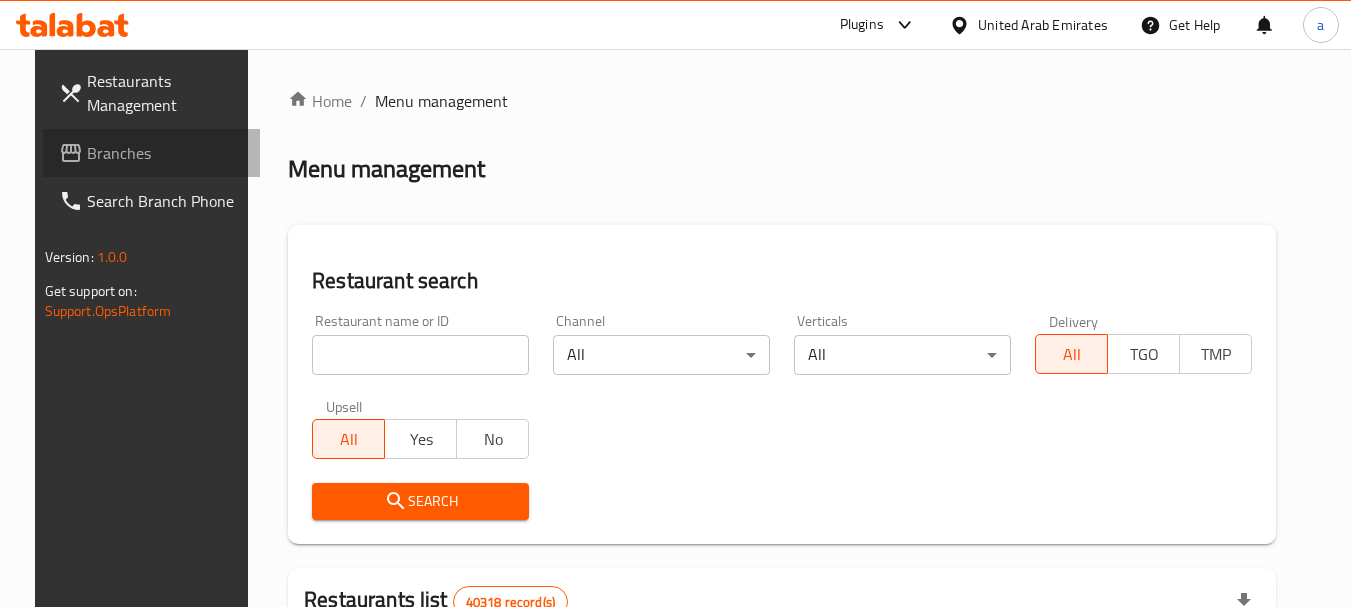 click on "Branches" at bounding box center (166, 153) 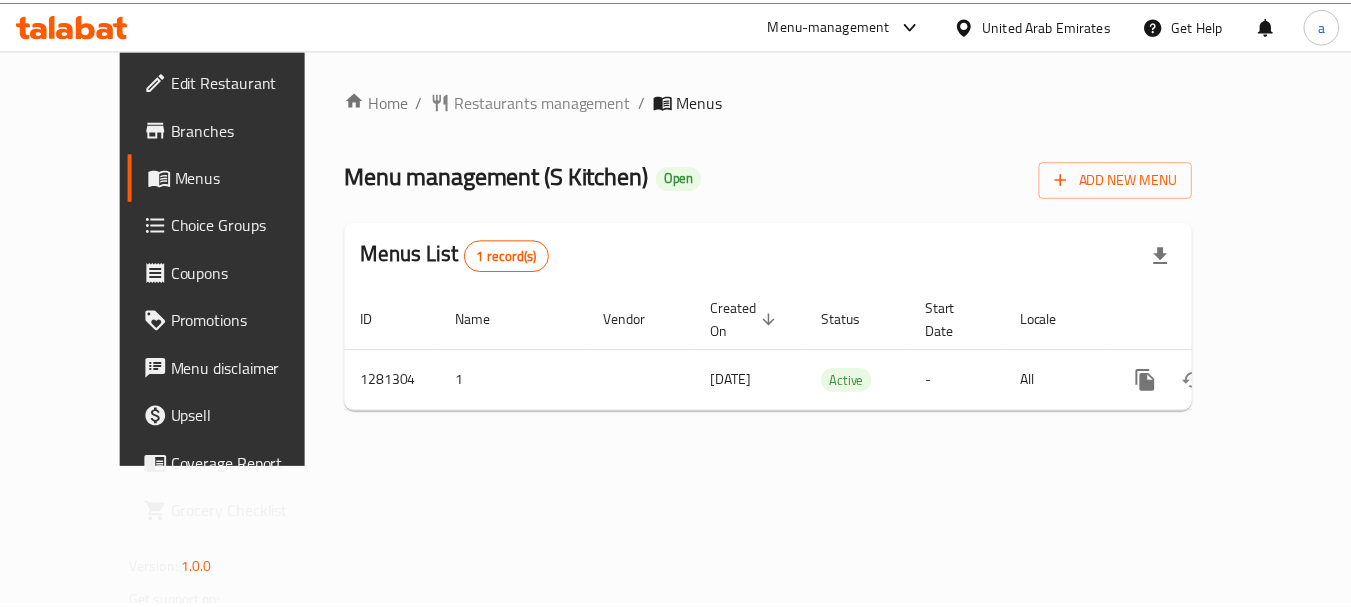 scroll, scrollTop: 0, scrollLeft: 0, axis: both 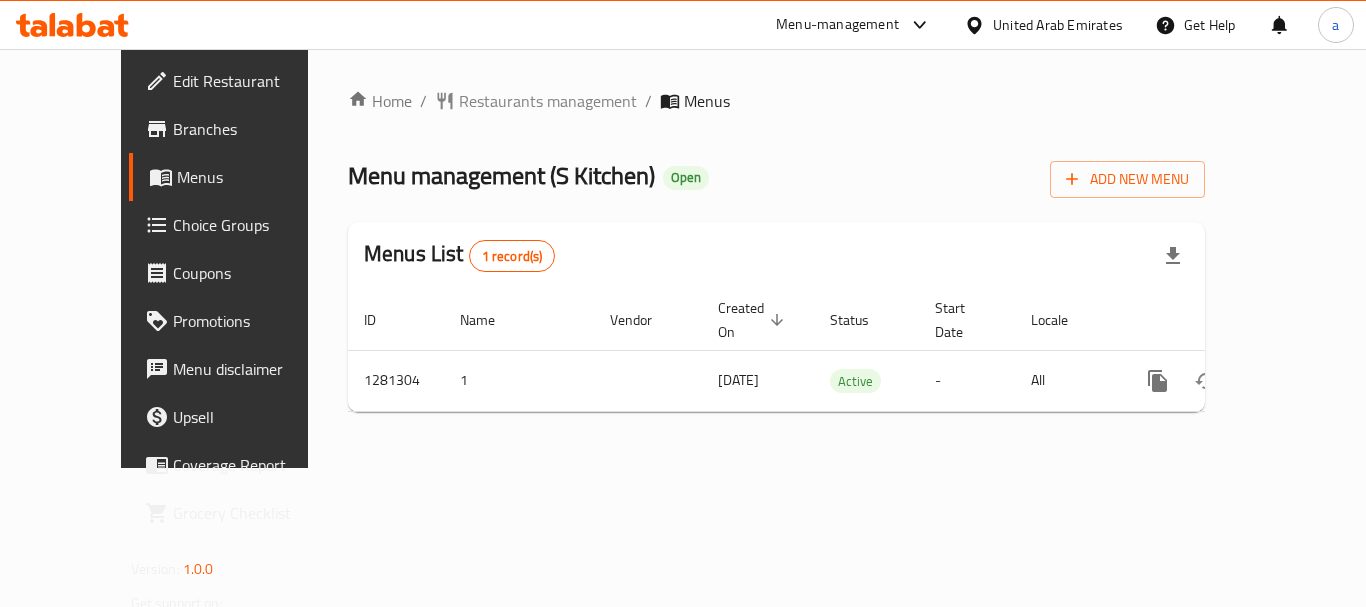 click on "United Arab Emirates" at bounding box center [1058, 25] 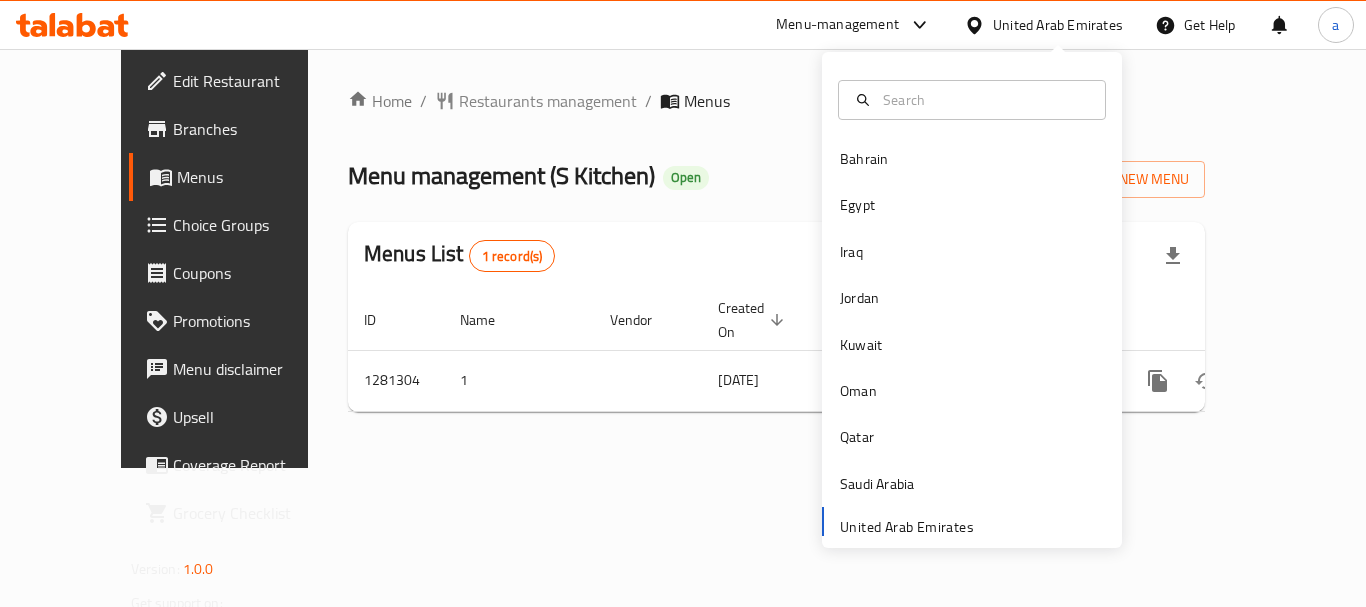 click on "Bahrain Egypt Iraq Jordan Kuwait Oman Qatar Saudi Arabia United Arab Emirates" at bounding box center (972, 341) 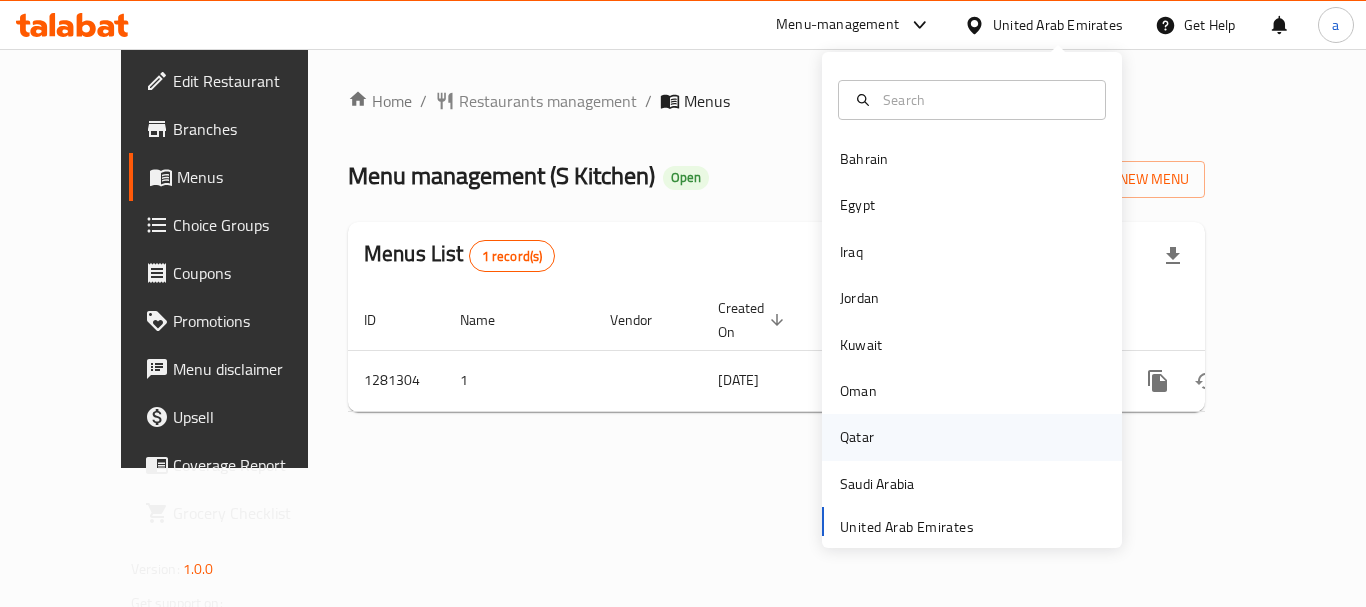 click on "Qatar" at bounding box center [972, 437] 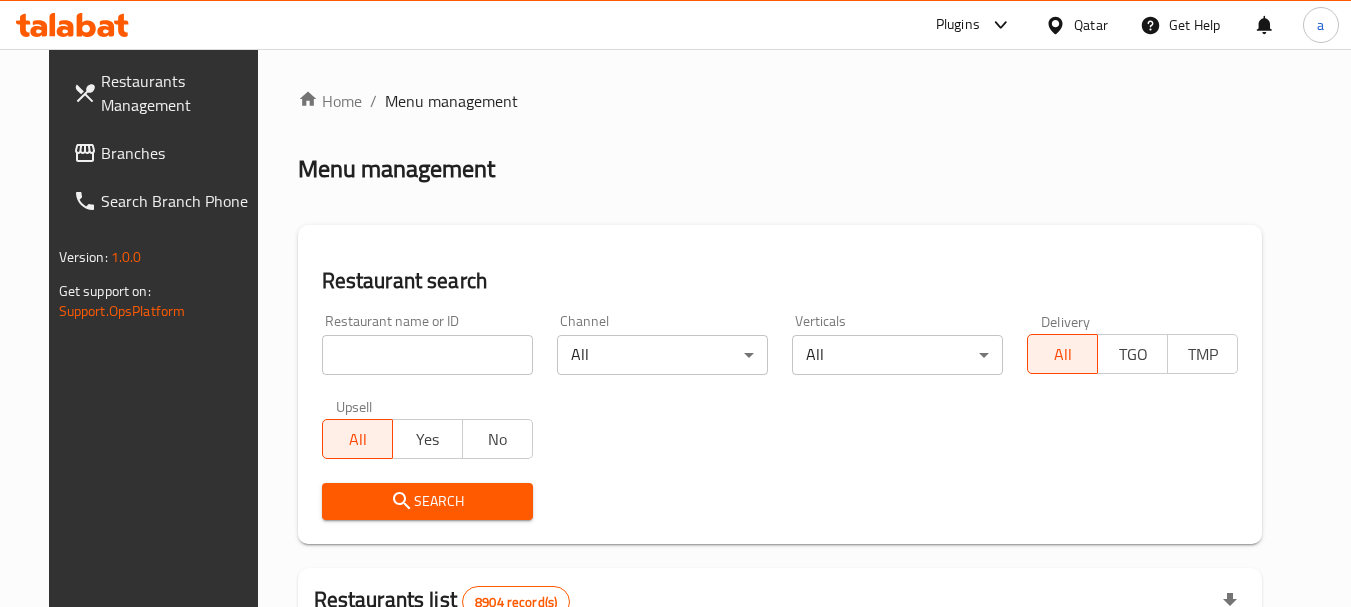 click 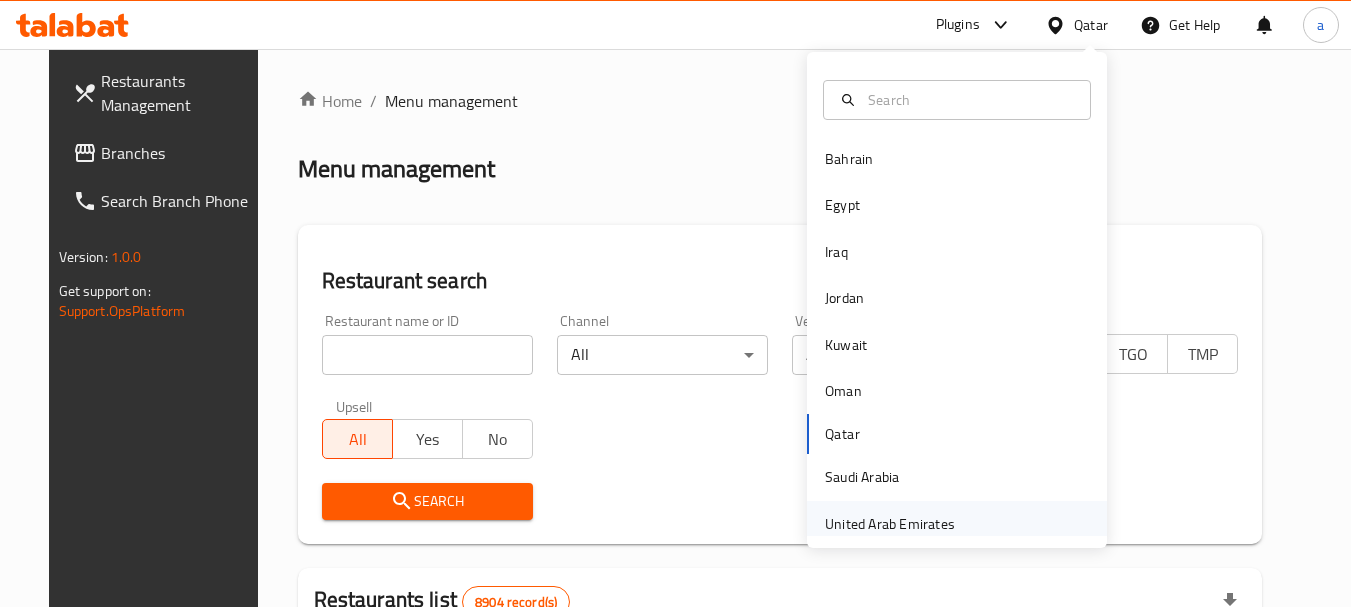 click on "United Arab Emirates" at bounding box center [890, 524] 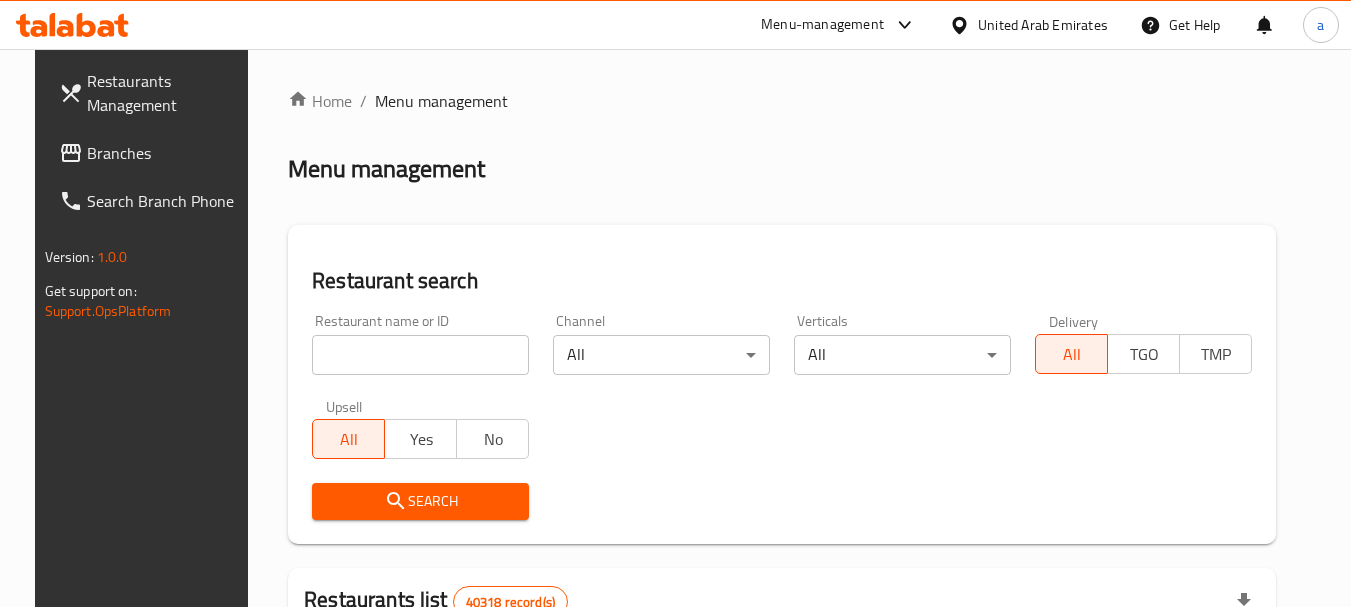 click on "Branches" at bounding box center [166, 153] 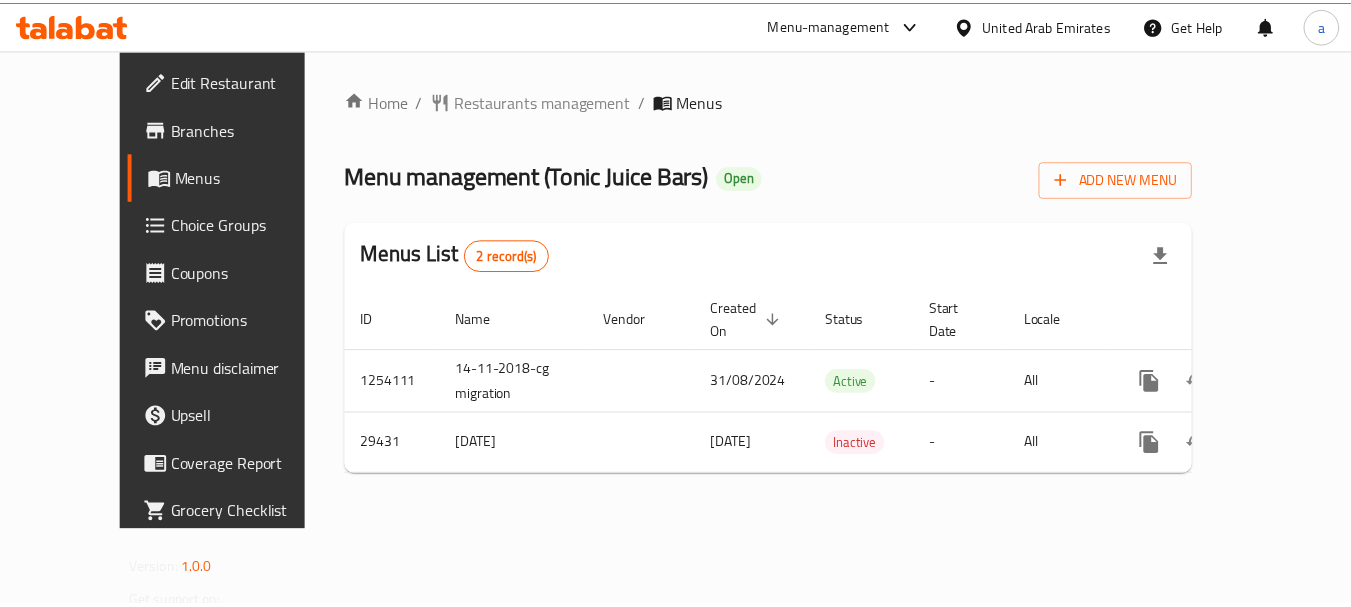 scroll, scrollTop: 0, scrollLeft: 0, axis: both 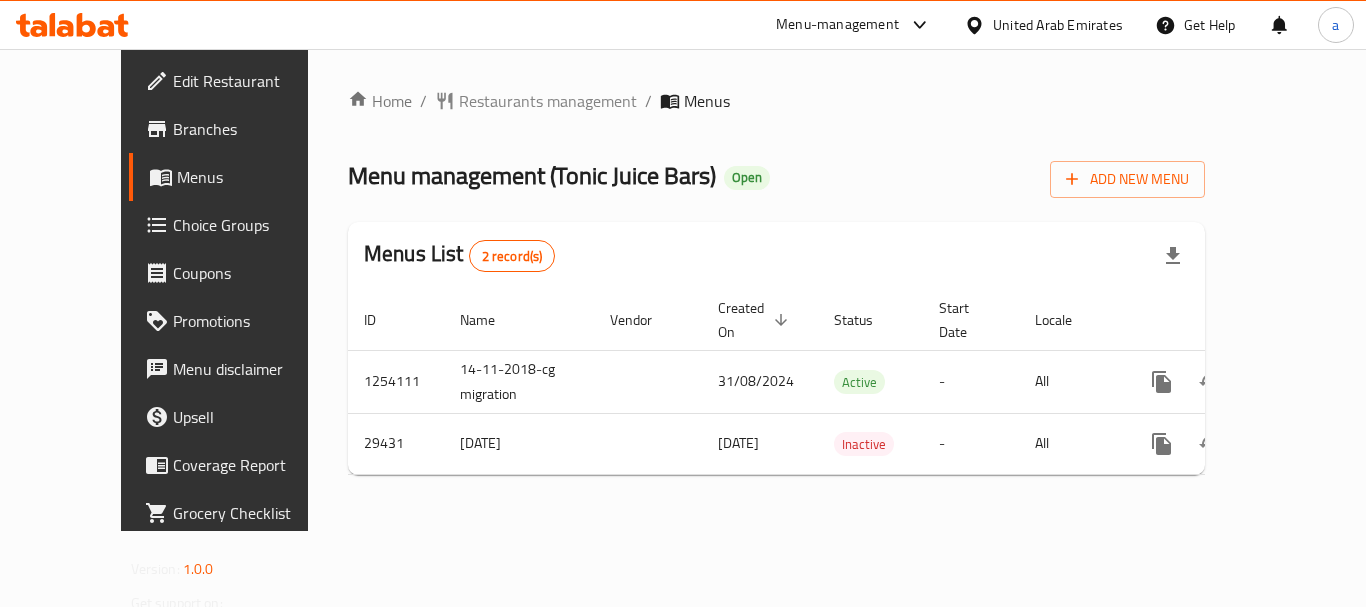 click on "Home / Restaurants management / Menus Menu management ( Tonic Juice Bars )  Open Add New Menu Menus List   2 record(s) ID Name Vendor Created On sorted descending Status Start Date Locale Actions 1254111 [DATE]-[ALPHA] migration [DATE] Active - All 29431 [DATE] [DATE] Inactive - All" at bounding box center (776, 290) 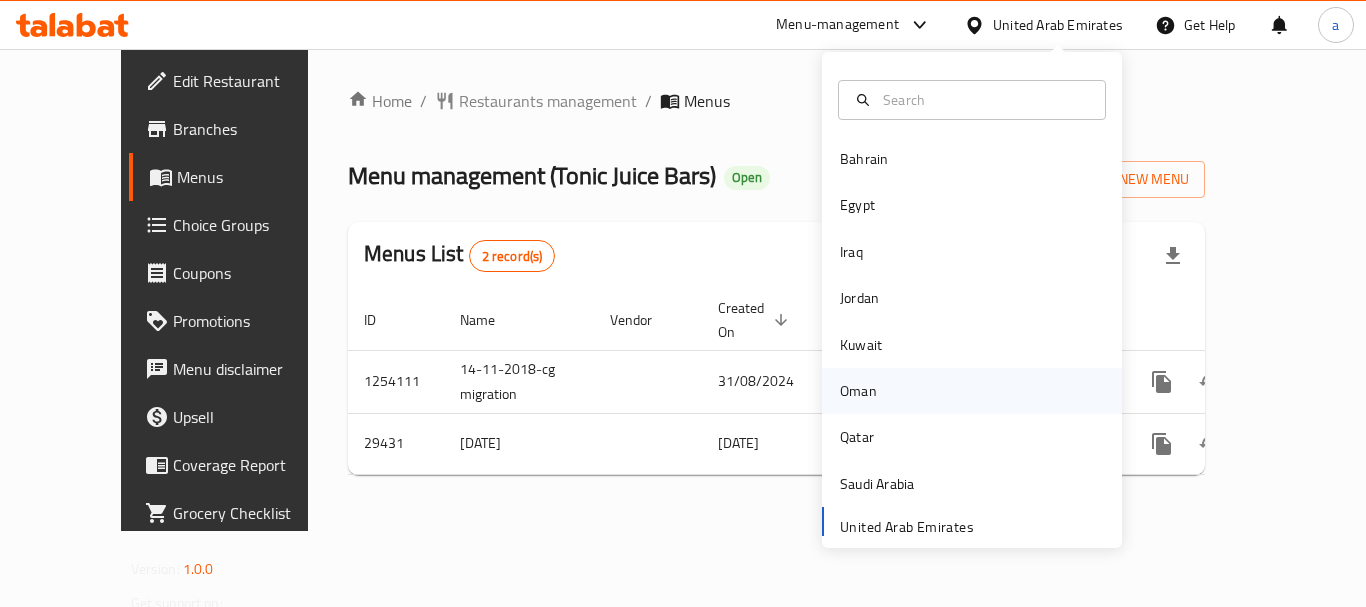 click on "Oman" at bounding box center (858, 391) 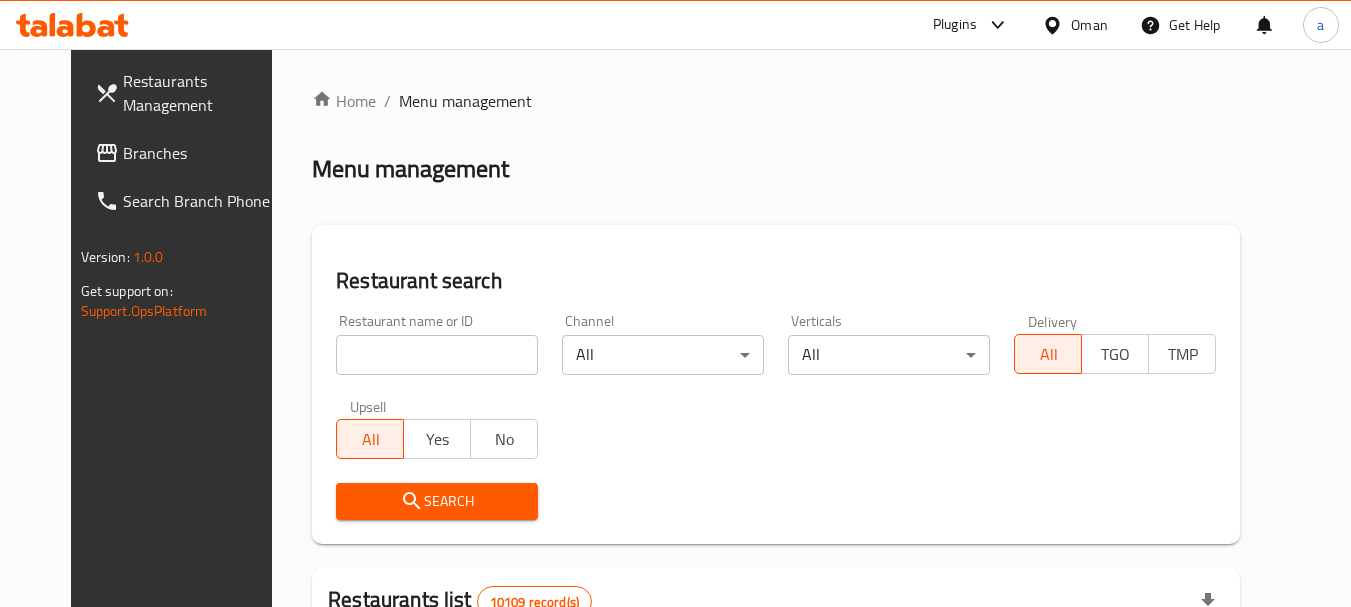 click on "Branches" at bounding box center [202, 153] 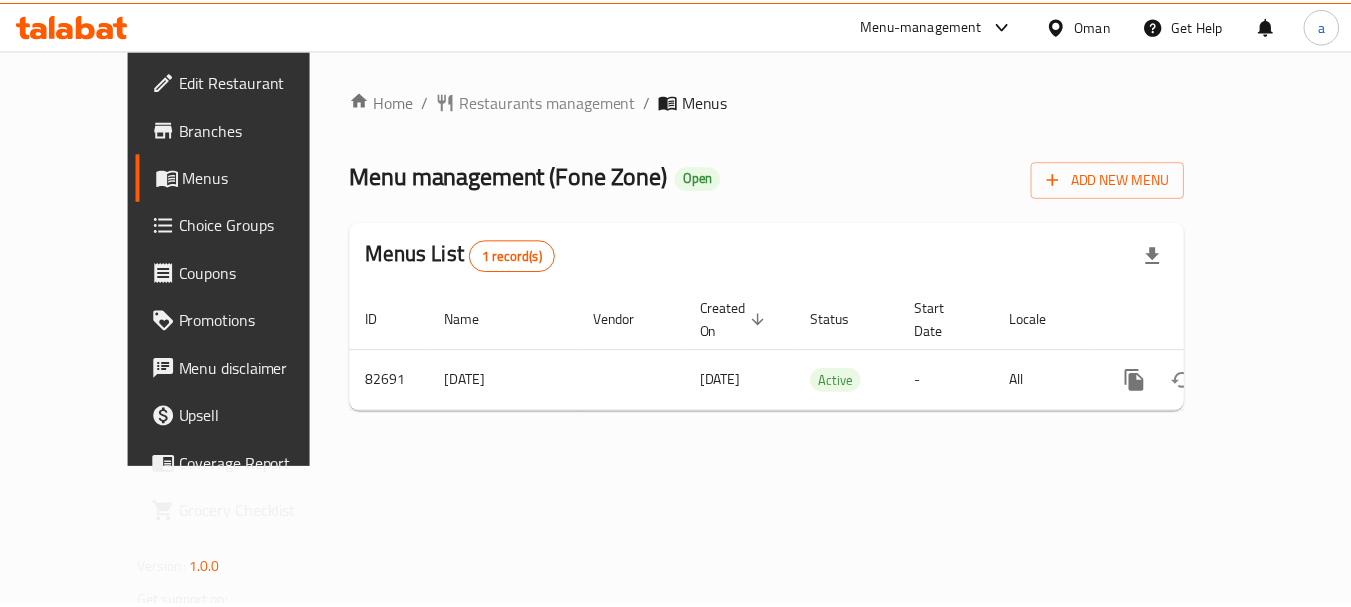 scroll, scrollTop: 0, scrollLeft: 0, axis: both 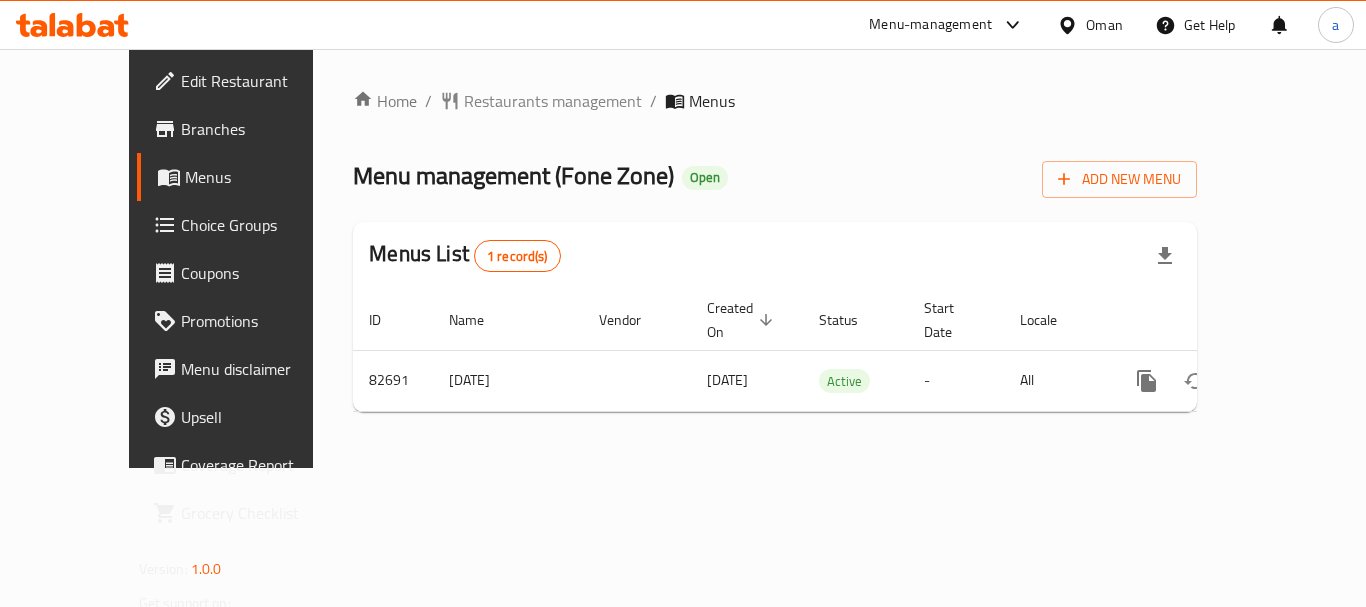 click on "Oman" at bounding box center [1104, 25] 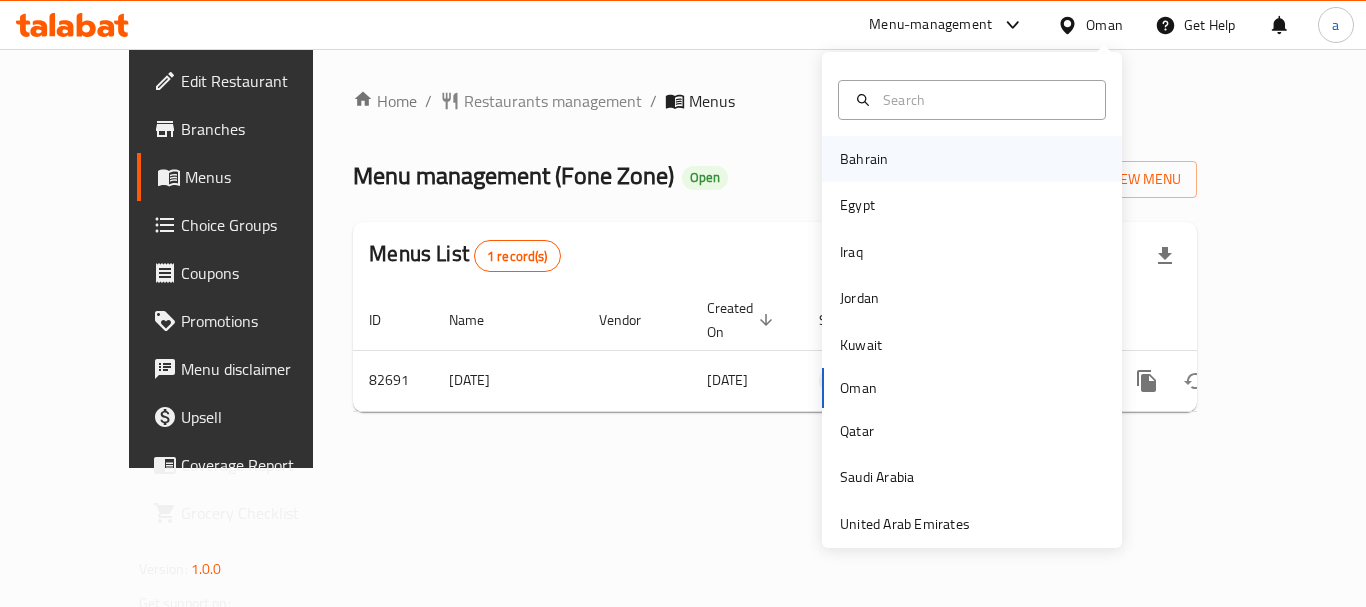 click on "Bahrain" at bounding box center [864, 159] 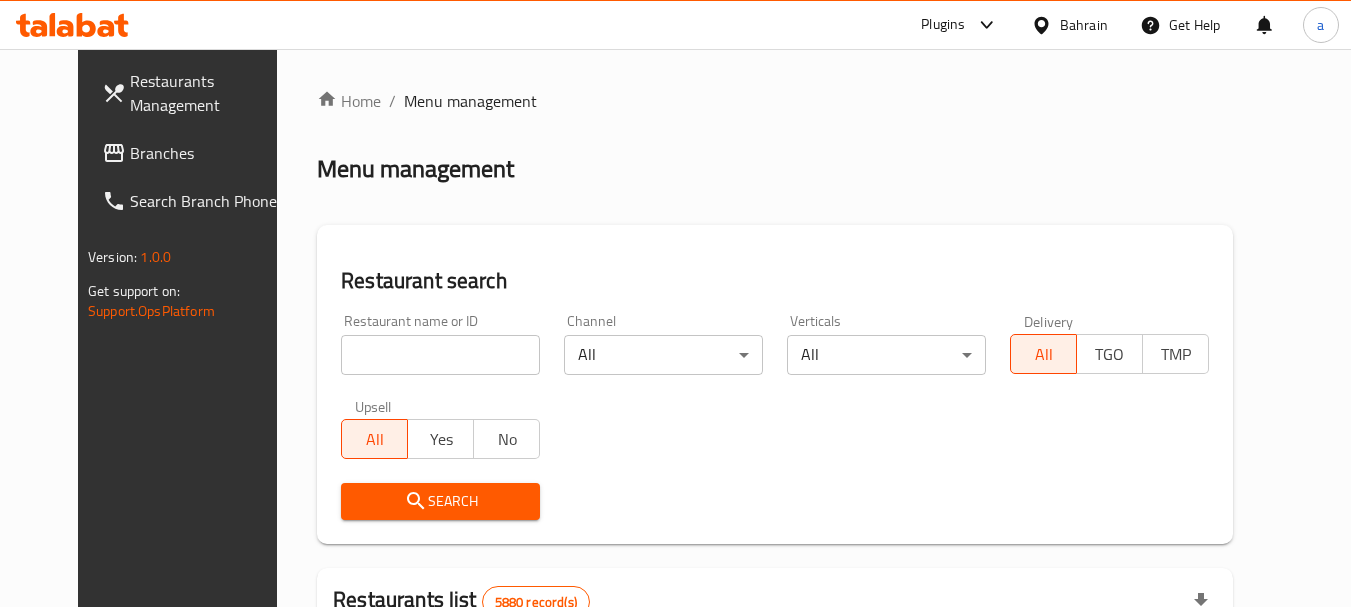 click on "Menu management" at bounding box center (775, 169) 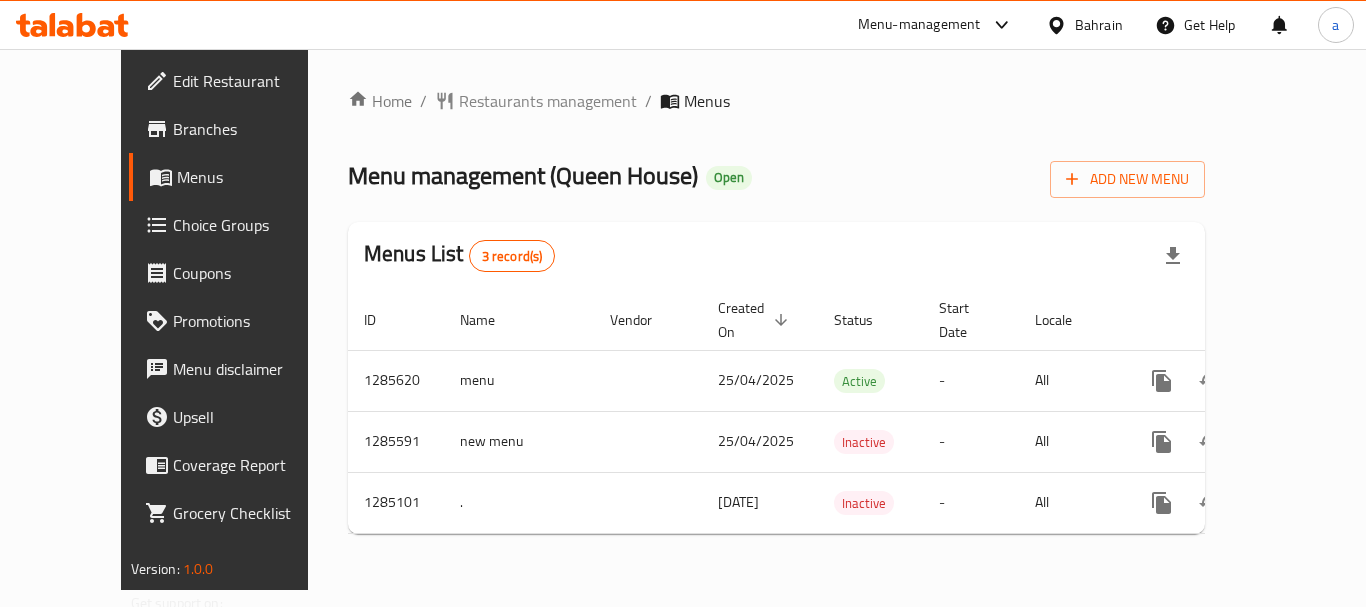 scroll, scrollTop: 0, scrollLeft: 0, axis: both 